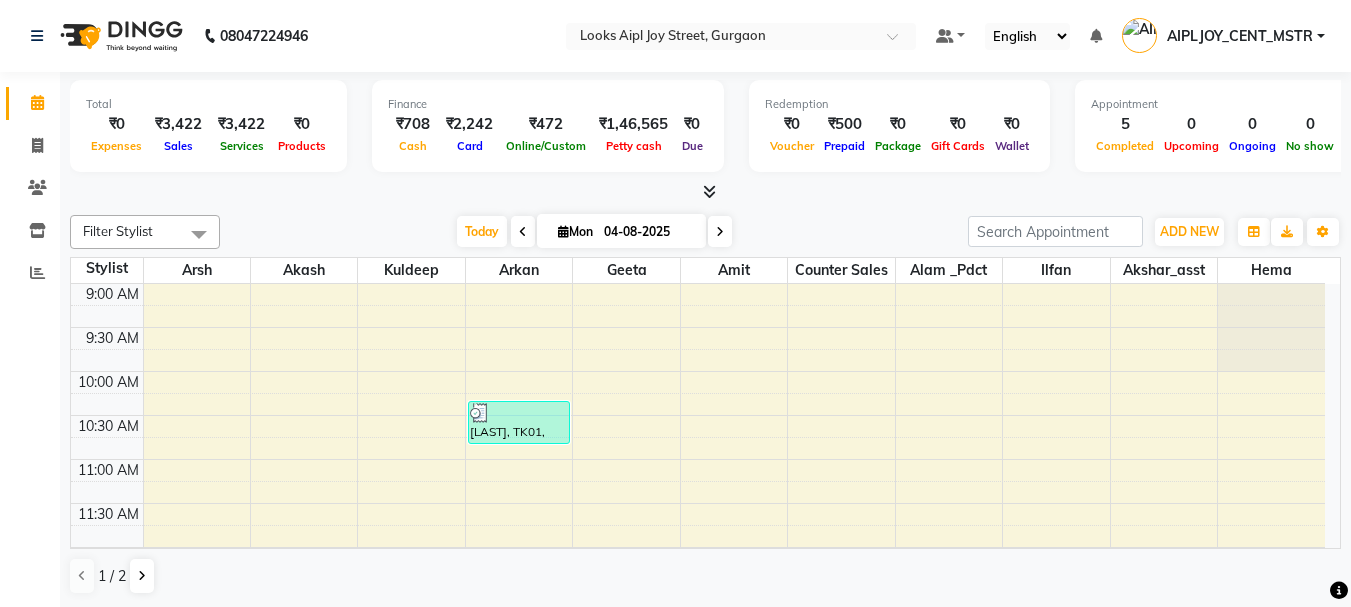 scroll, scrollTop: 0, scrollLeft: 0, axis: both 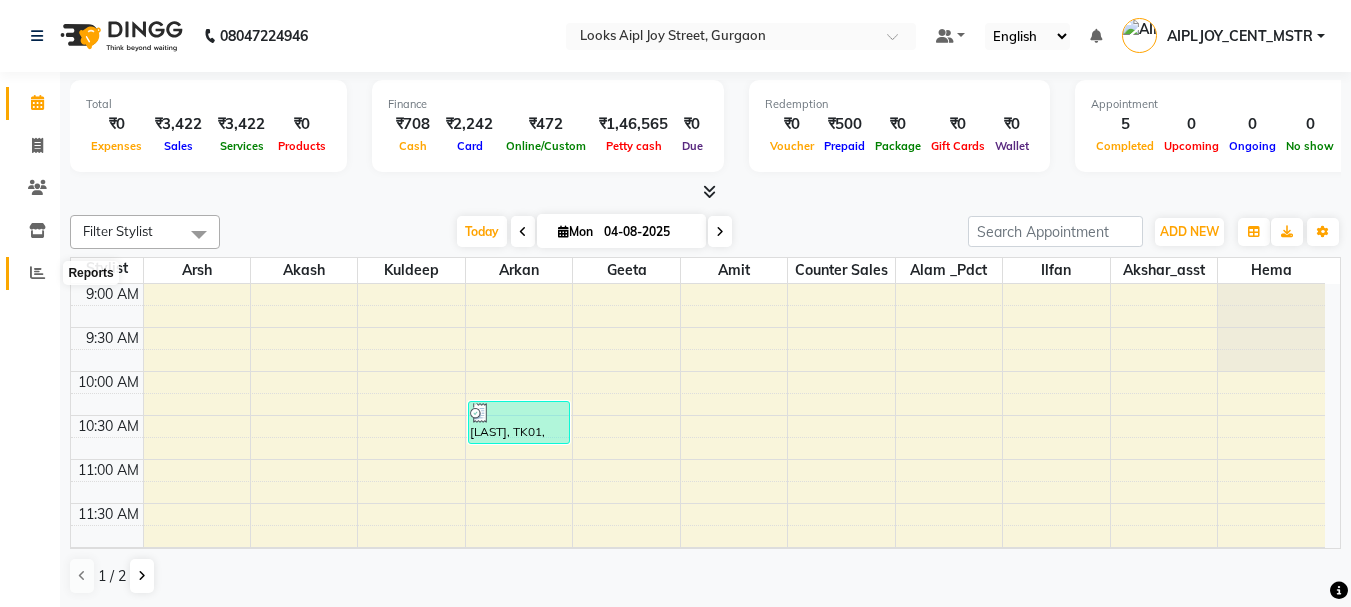 click 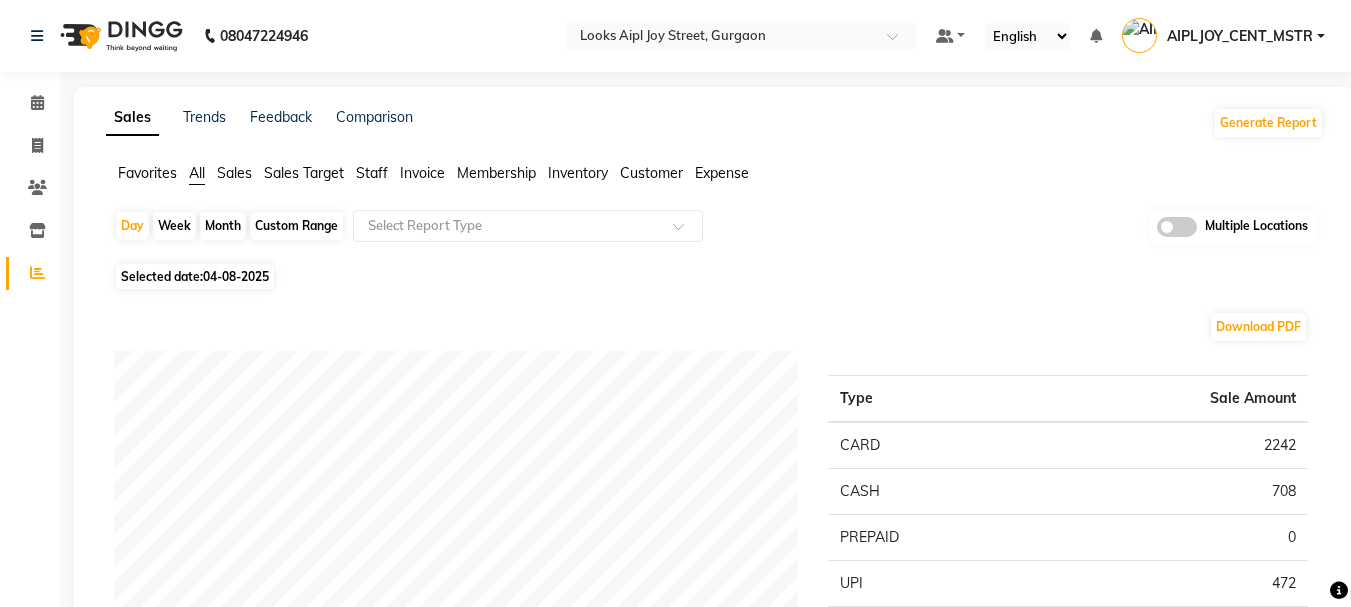 click on "Expense" 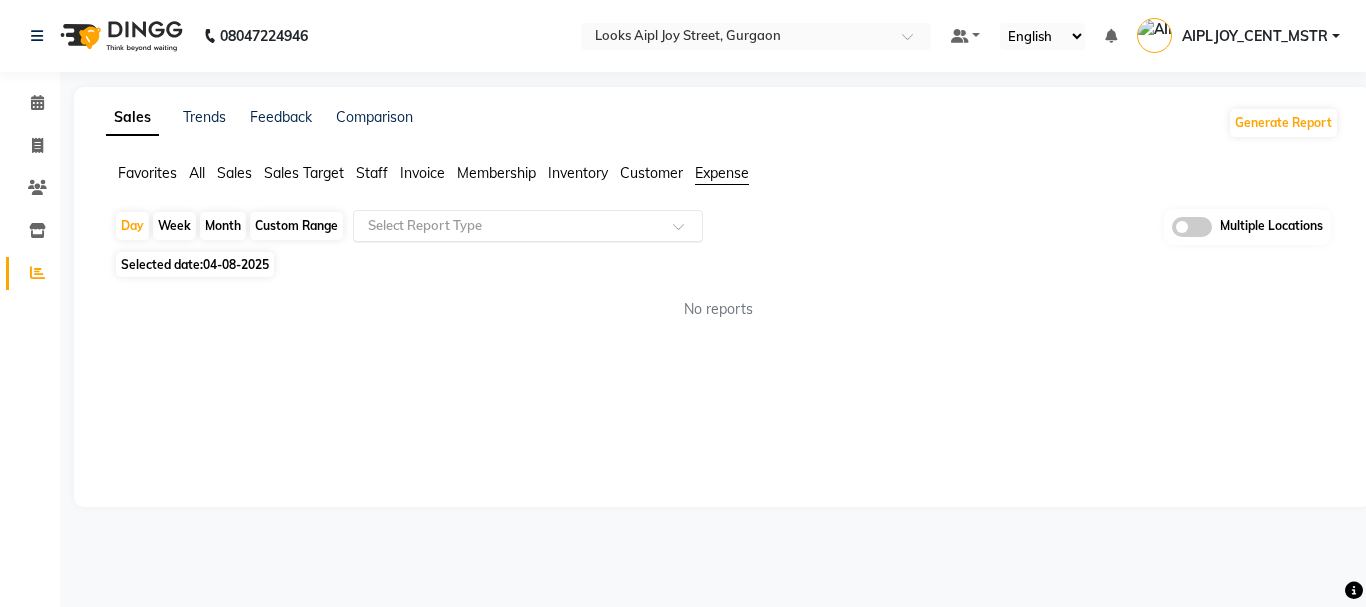 click 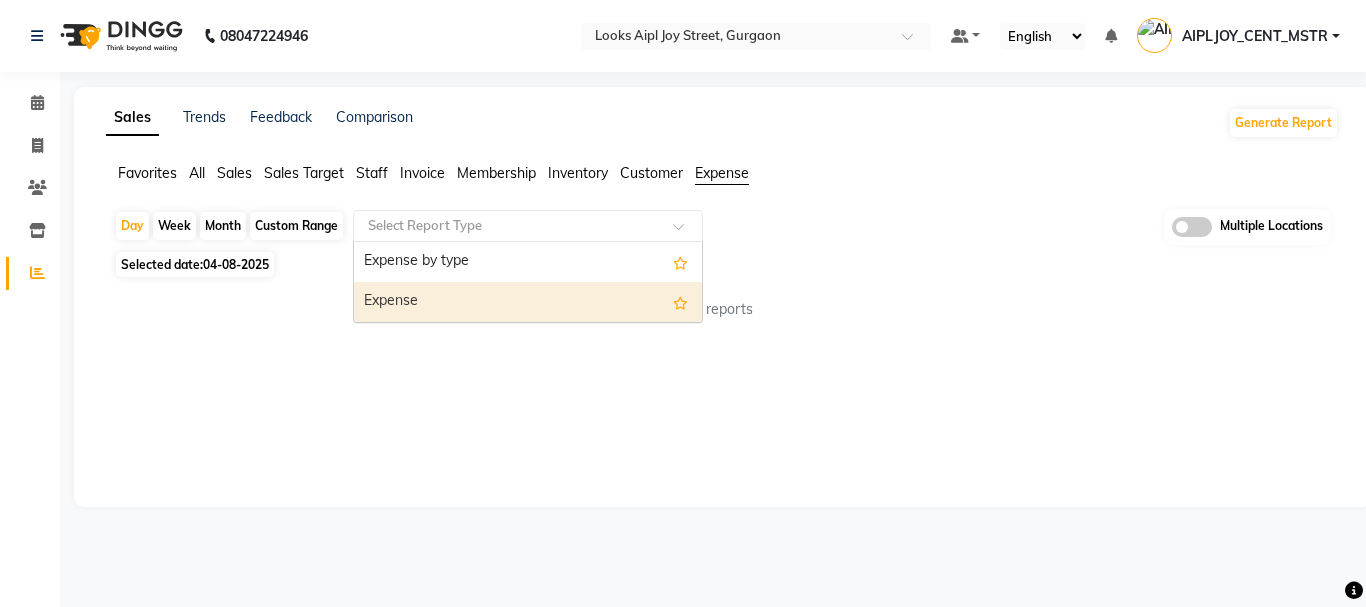 drag, startPoint x: 441, startPoint y: 298, endPoint x: 217, endPoint y: 244, distance: 230.417 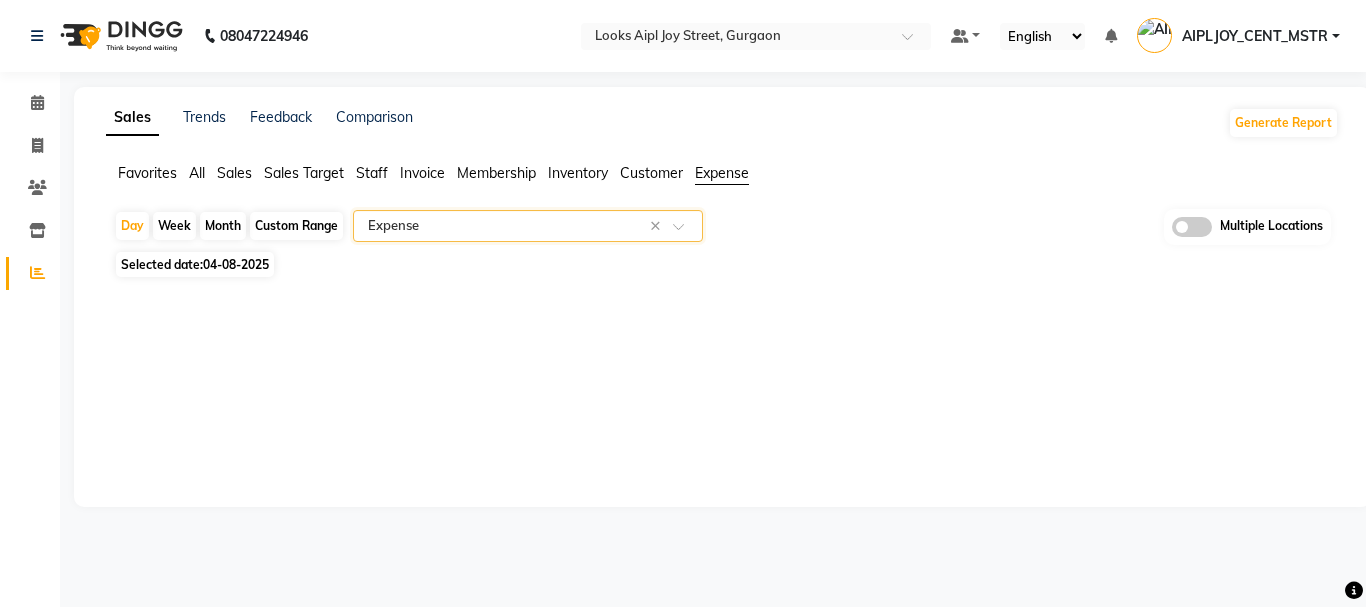 click on "04-08-2025" 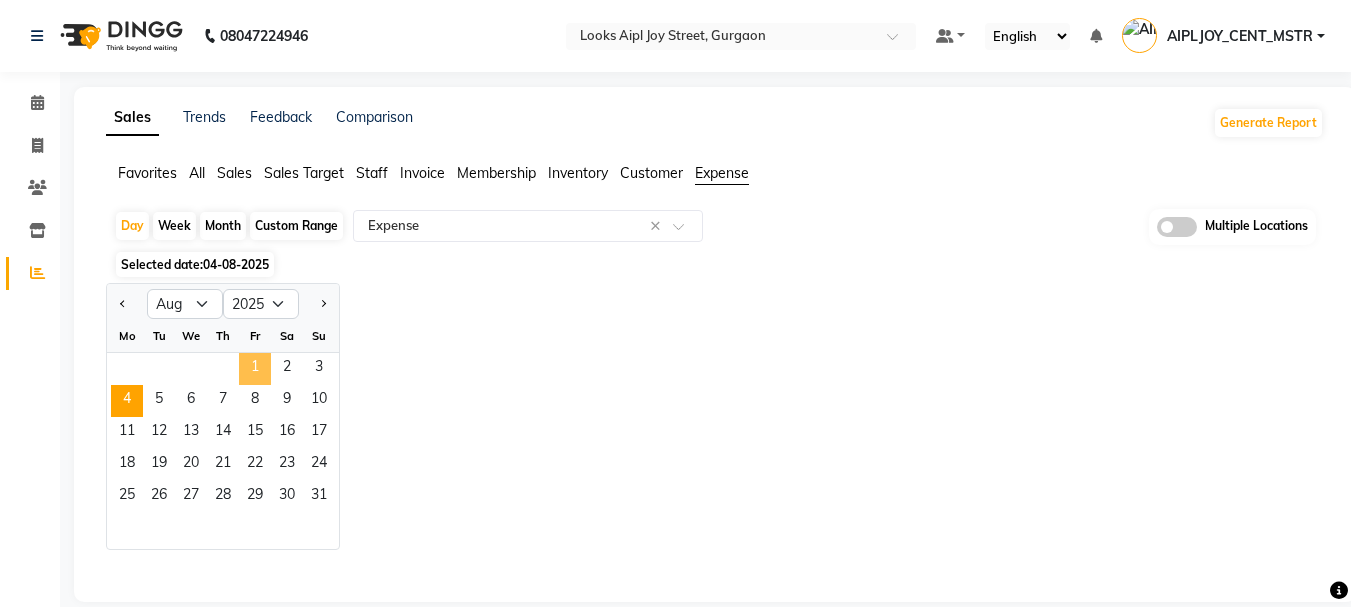 click on "1" 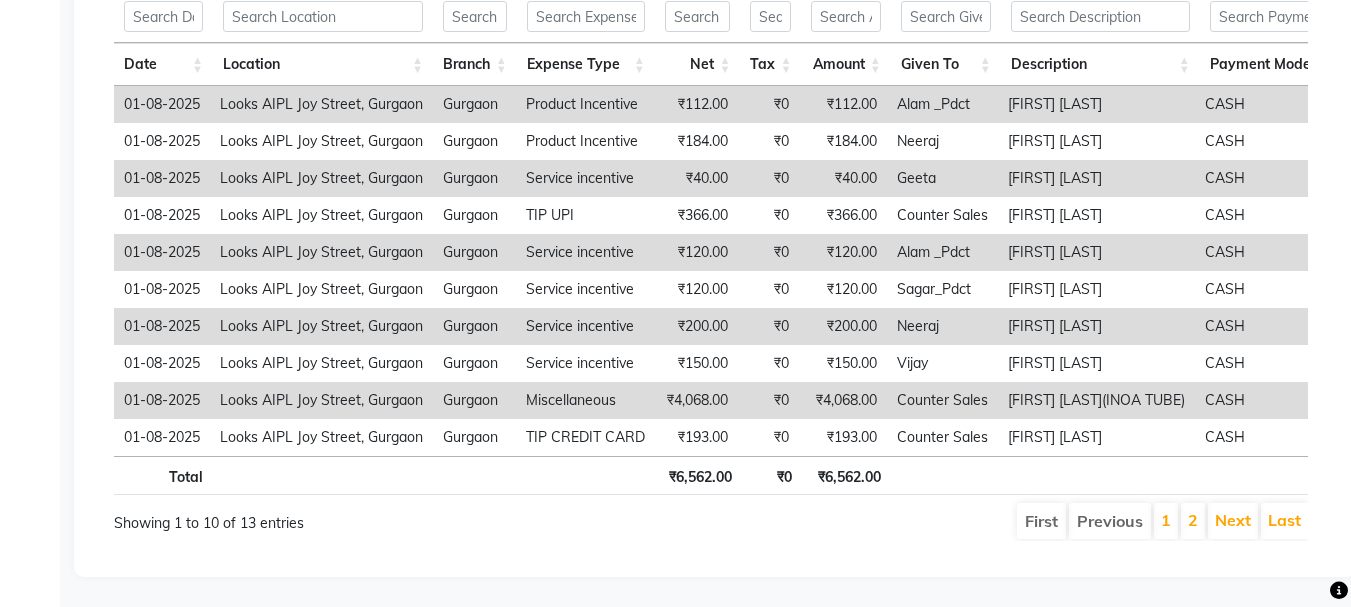 scroll, scrollTop: 442, scrollLeft: 0, axis: vertical 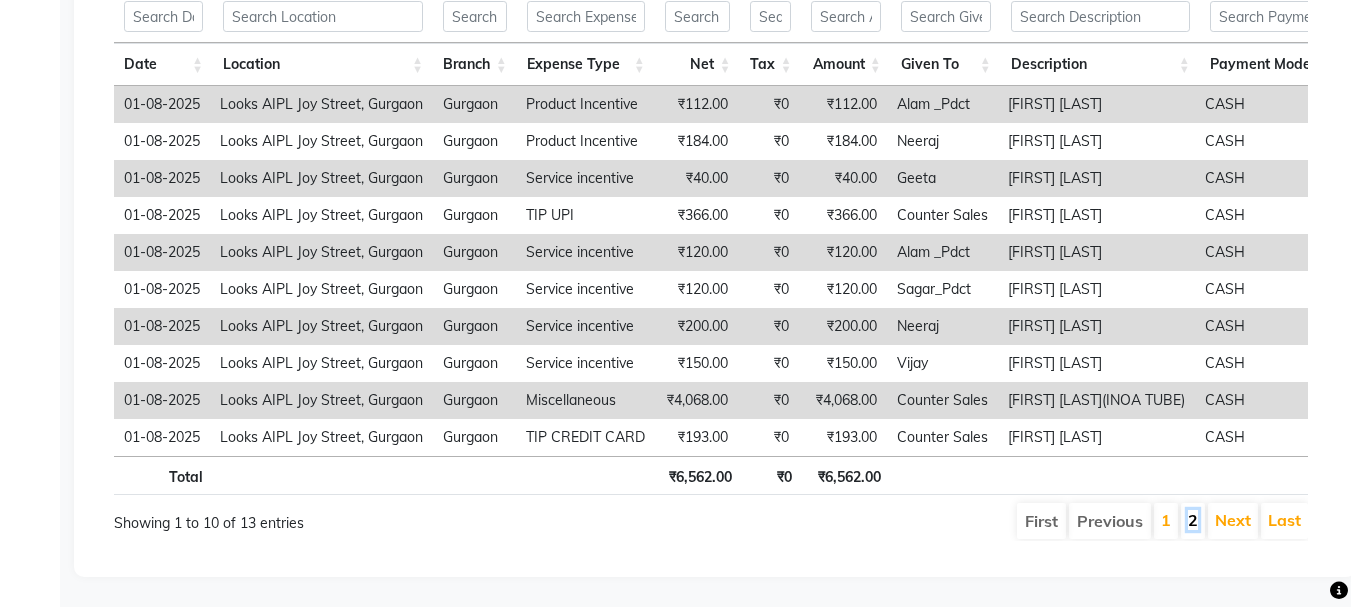 click on "2" at bounding box center [1193, 520] 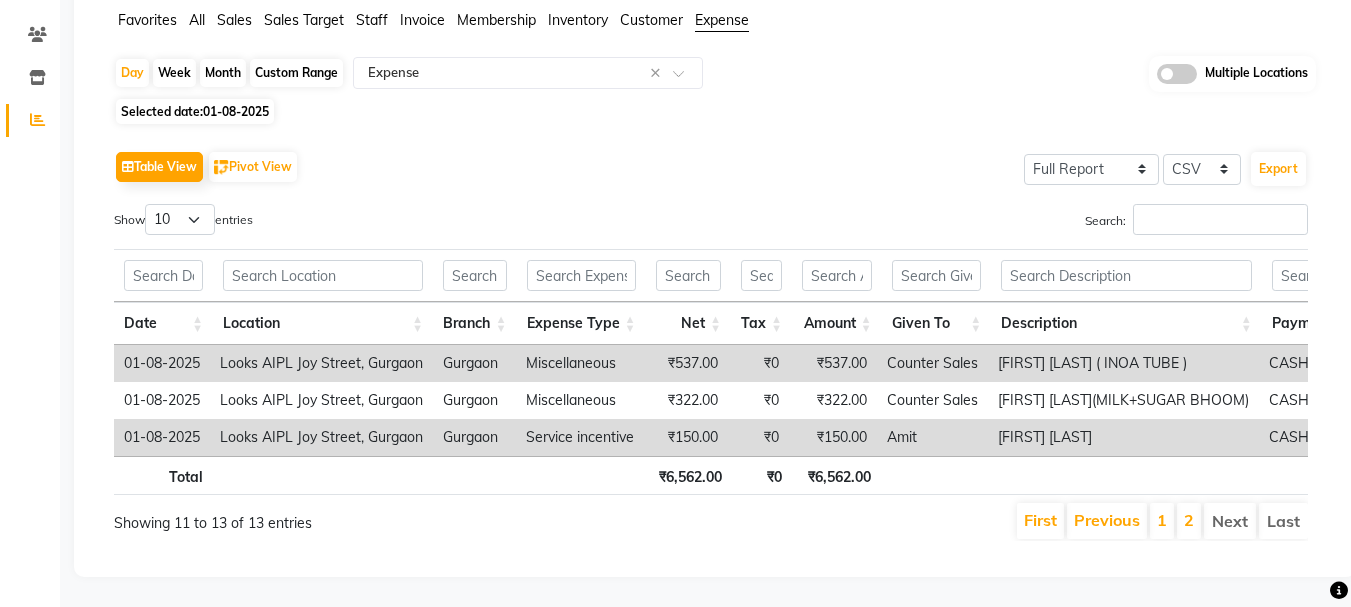 scroll, scrollTop: 183, scrollLeft: 0, axis: vertical 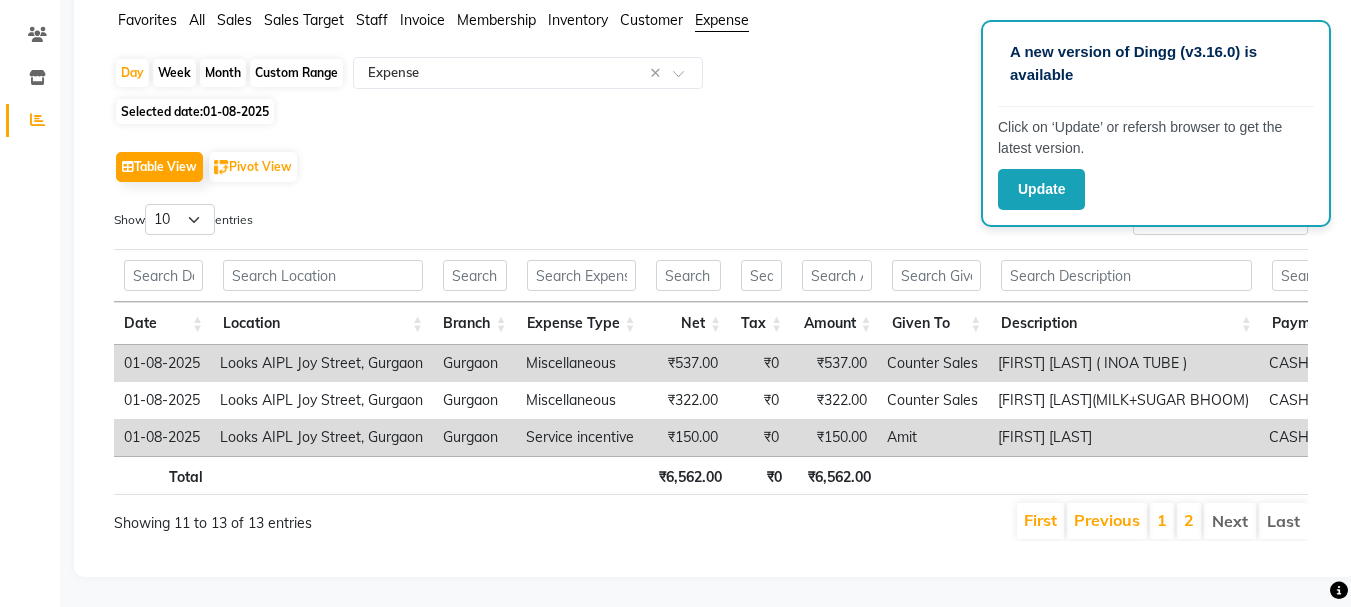 click on "1" at bounding box center [1162, 521] 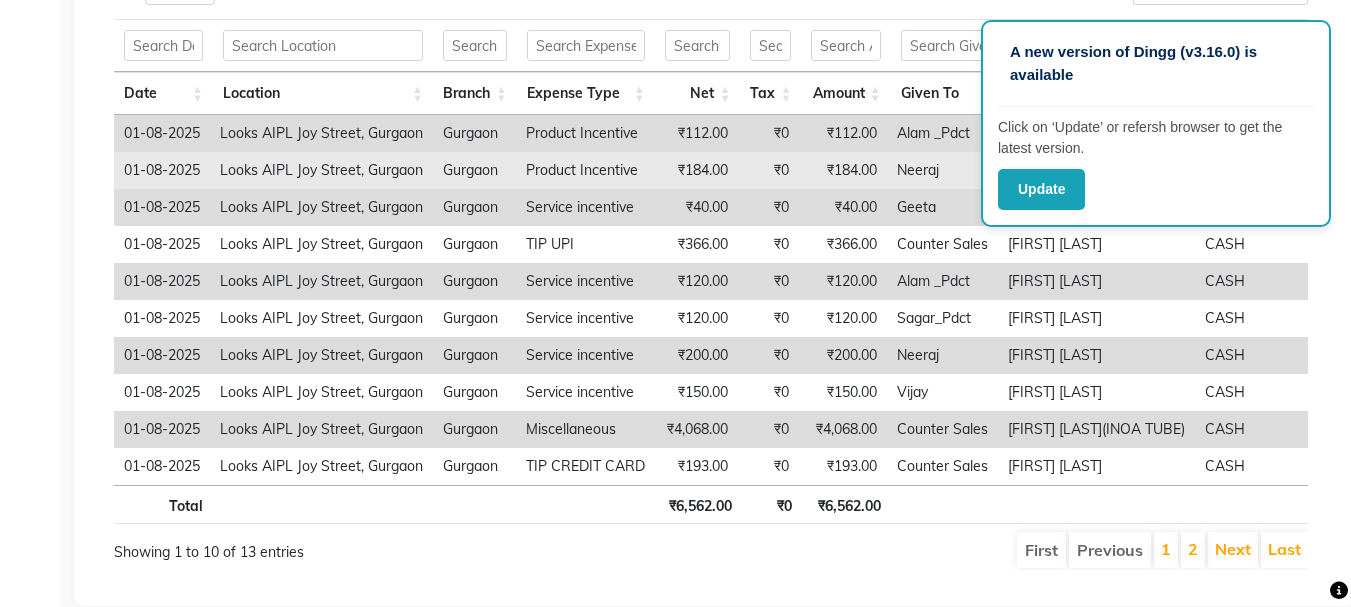 scroll, scrollTop: 0, scrollLeft: 0, axis: both 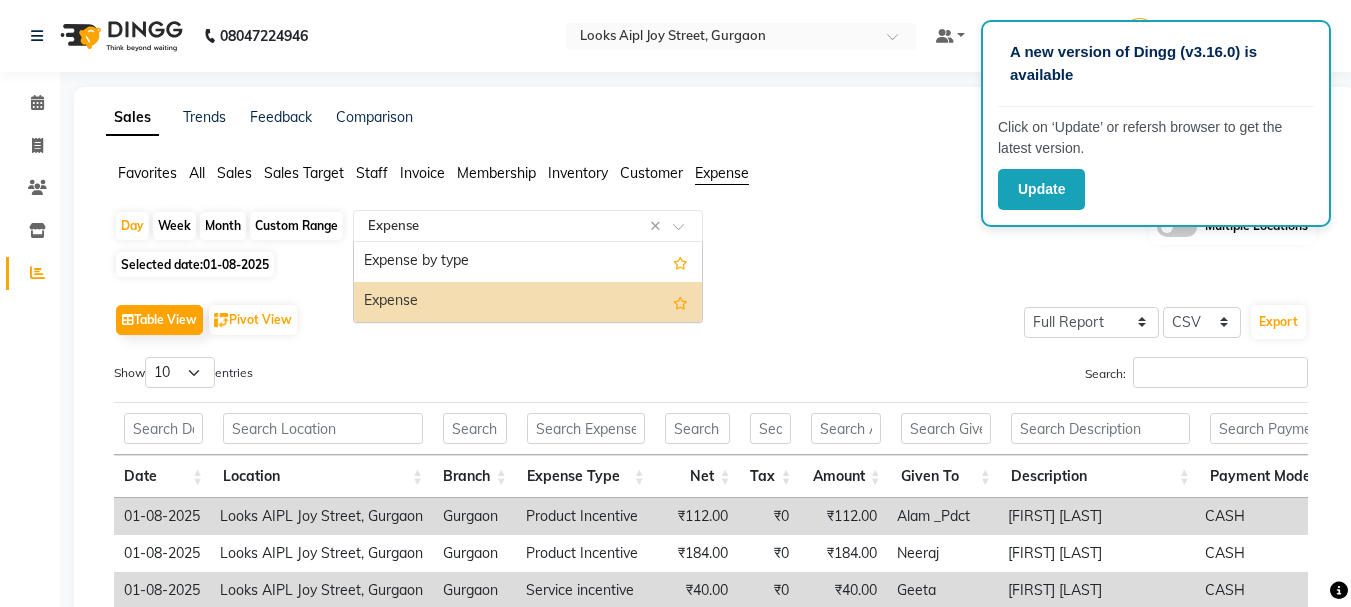 click 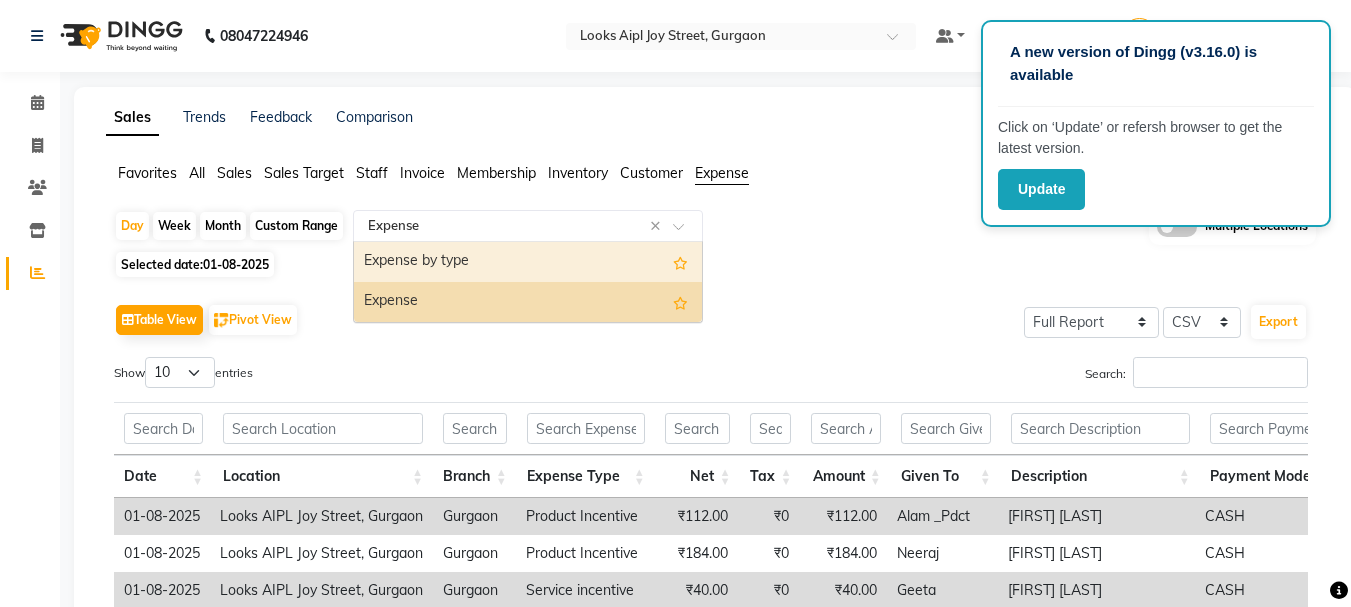 click on "Expense by type" at bounding box center (528, 262) 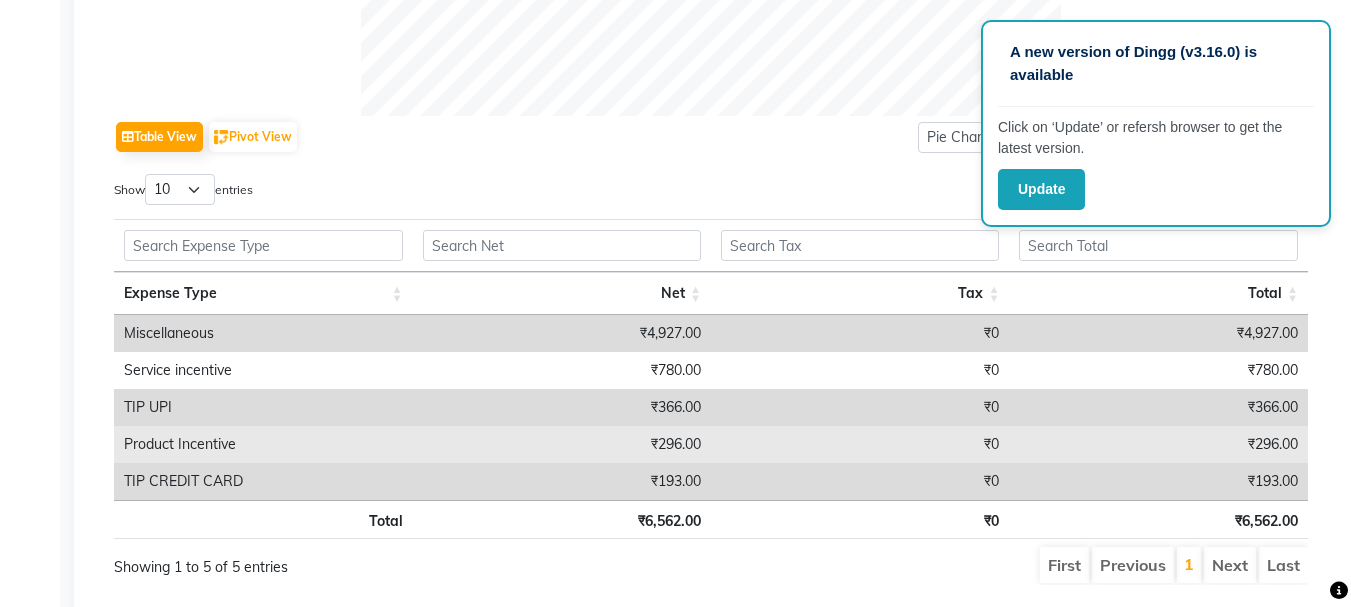 scroll, scrollTop: 942, scrollLeft: 0, axis: vertical 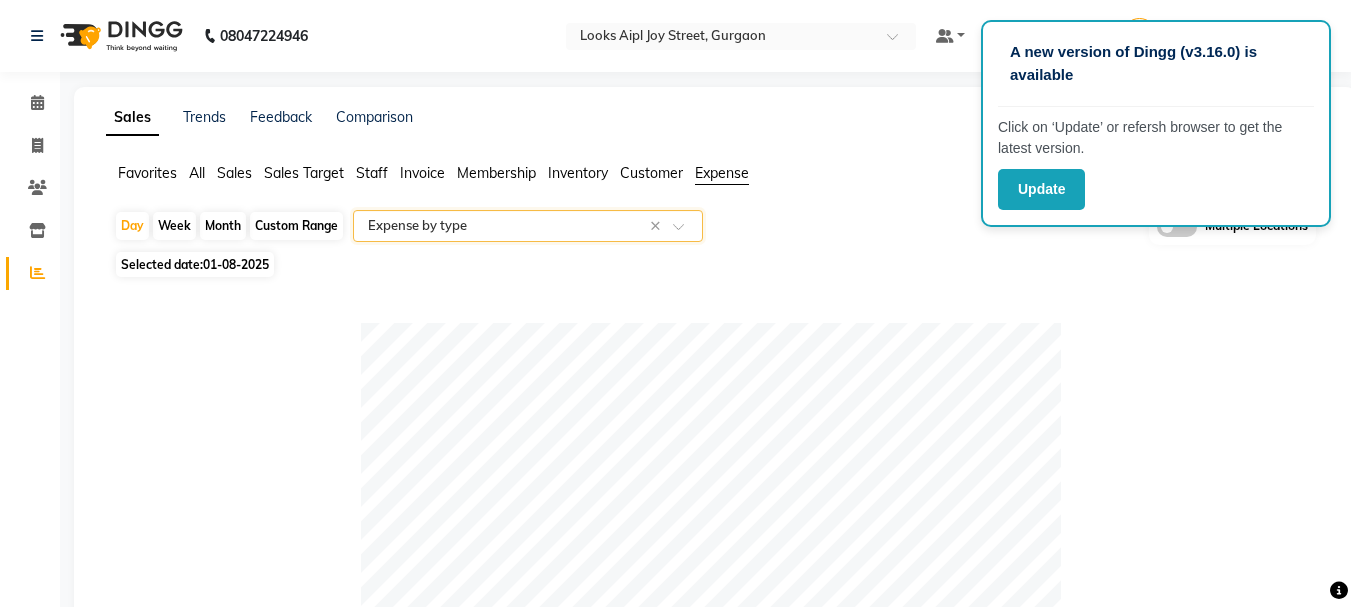 click 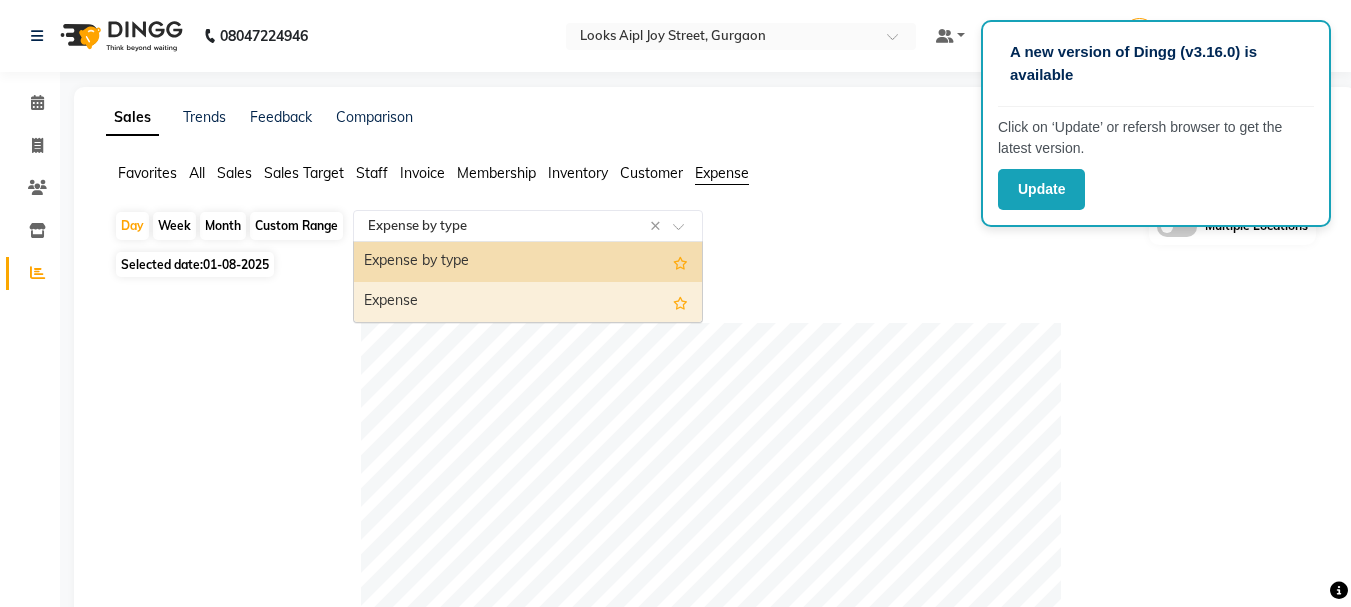 click on "Expense" at bounding box center [528, 302] 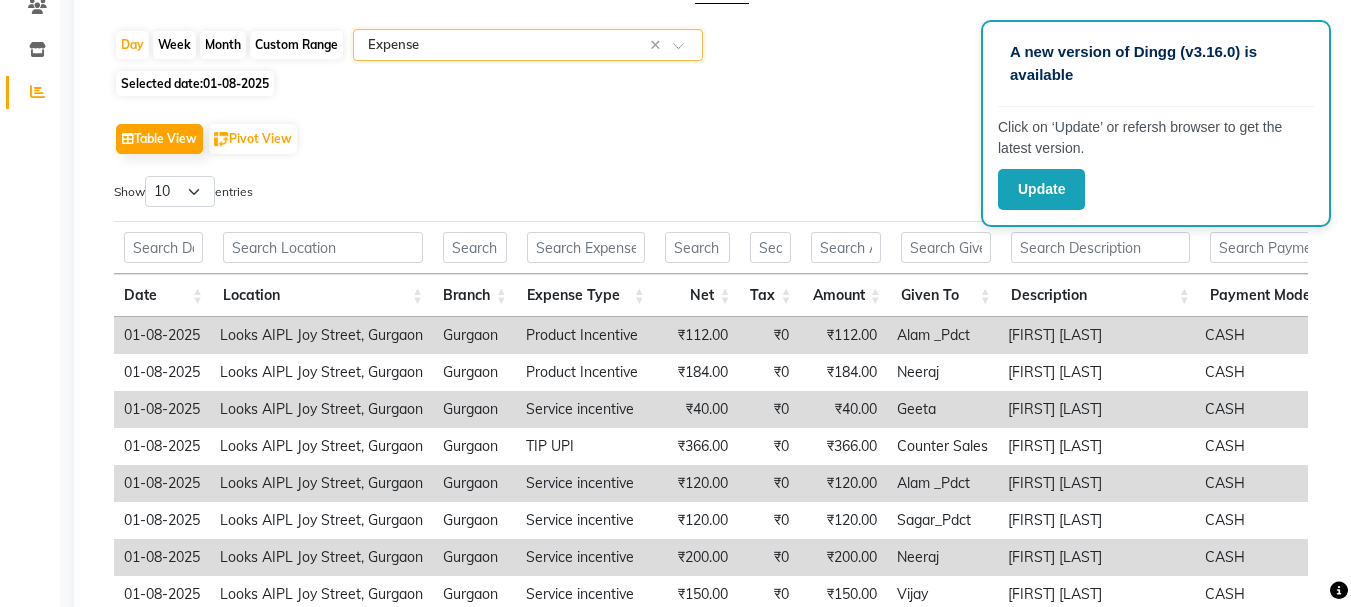 scroll, scrollTop: 442, scrollLeft: 0, axis: vertical 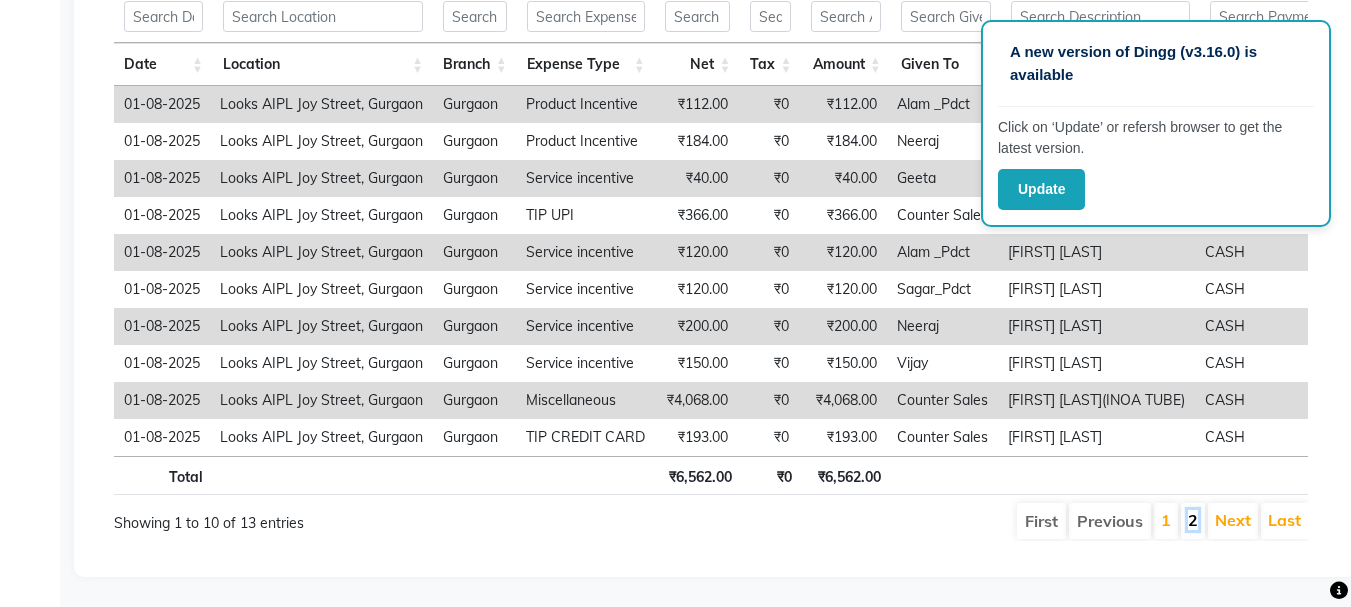 click on "2" at bounding box center [1193, 520] 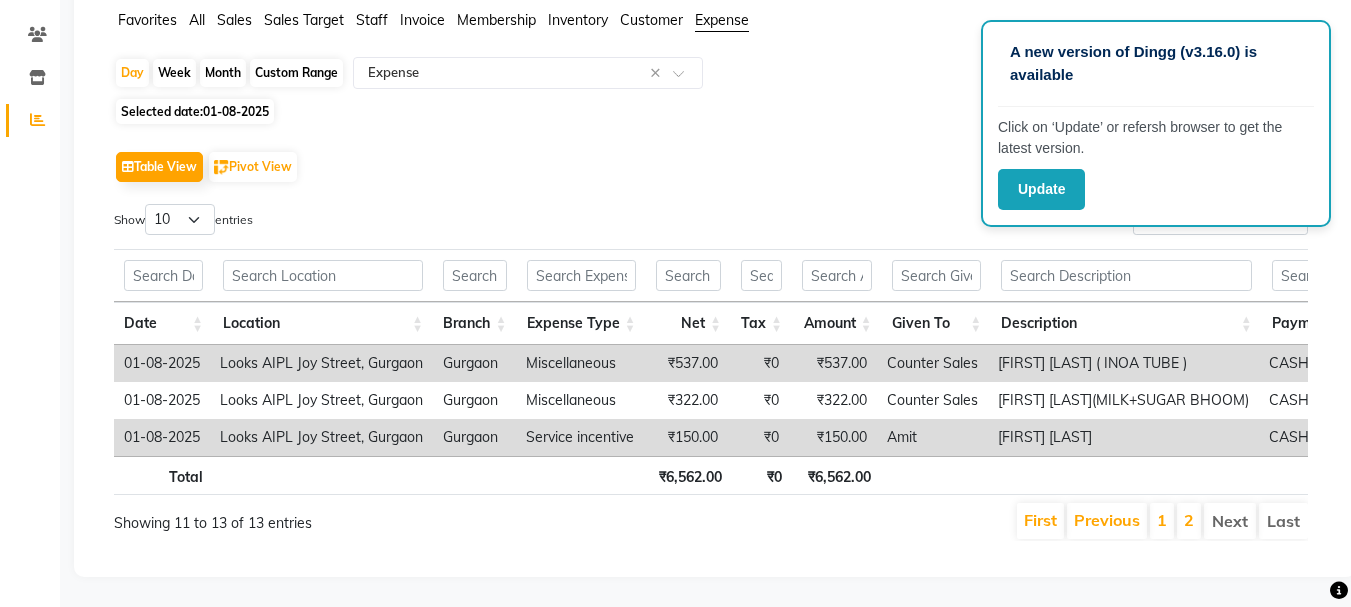 scroll, scrollTop: 183, scrollLeft: 0, axis: vertical 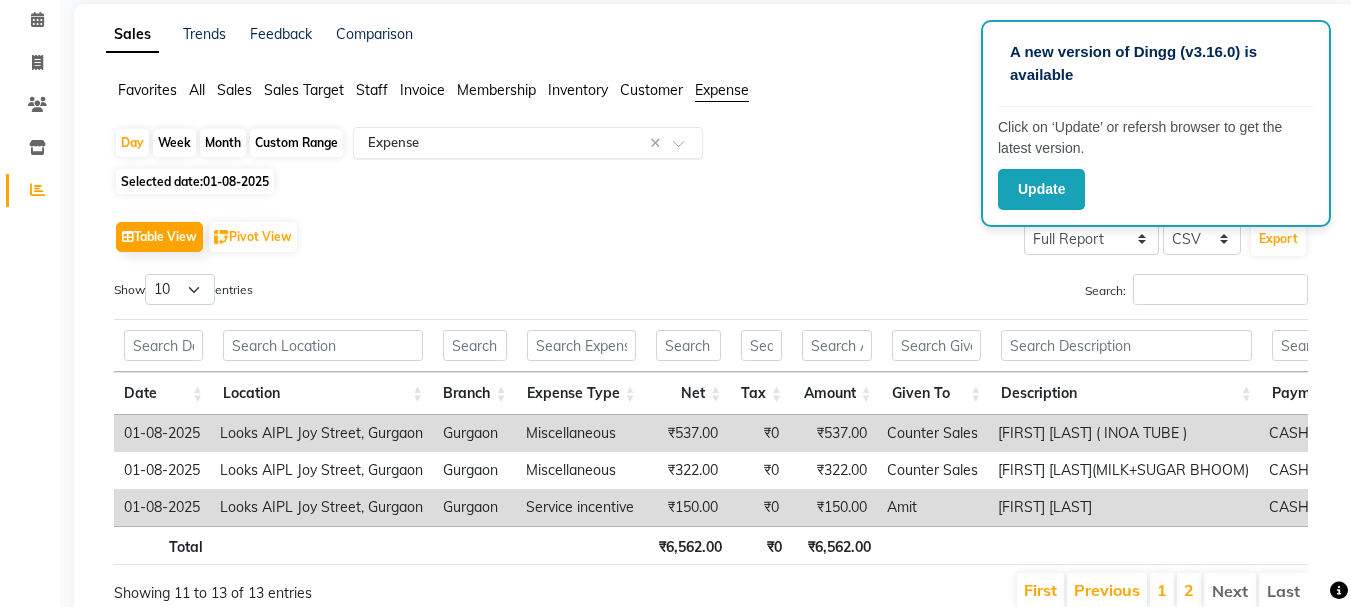 click 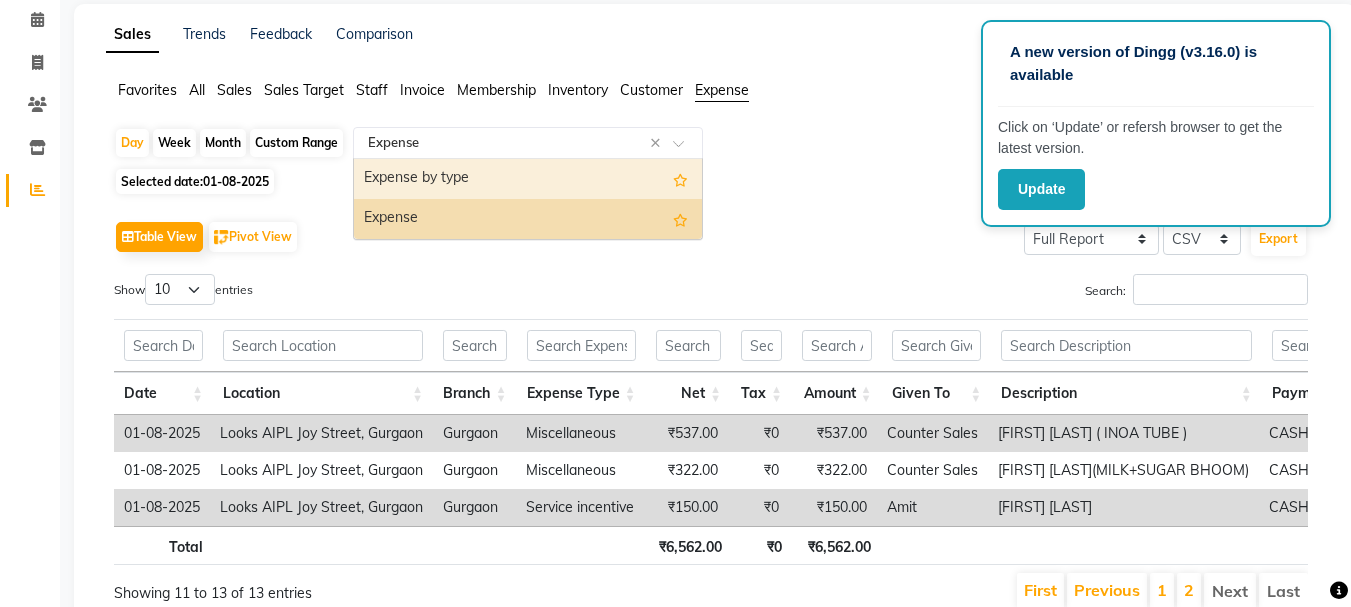 click on "Expense by type" at bounding box center [528, 179] 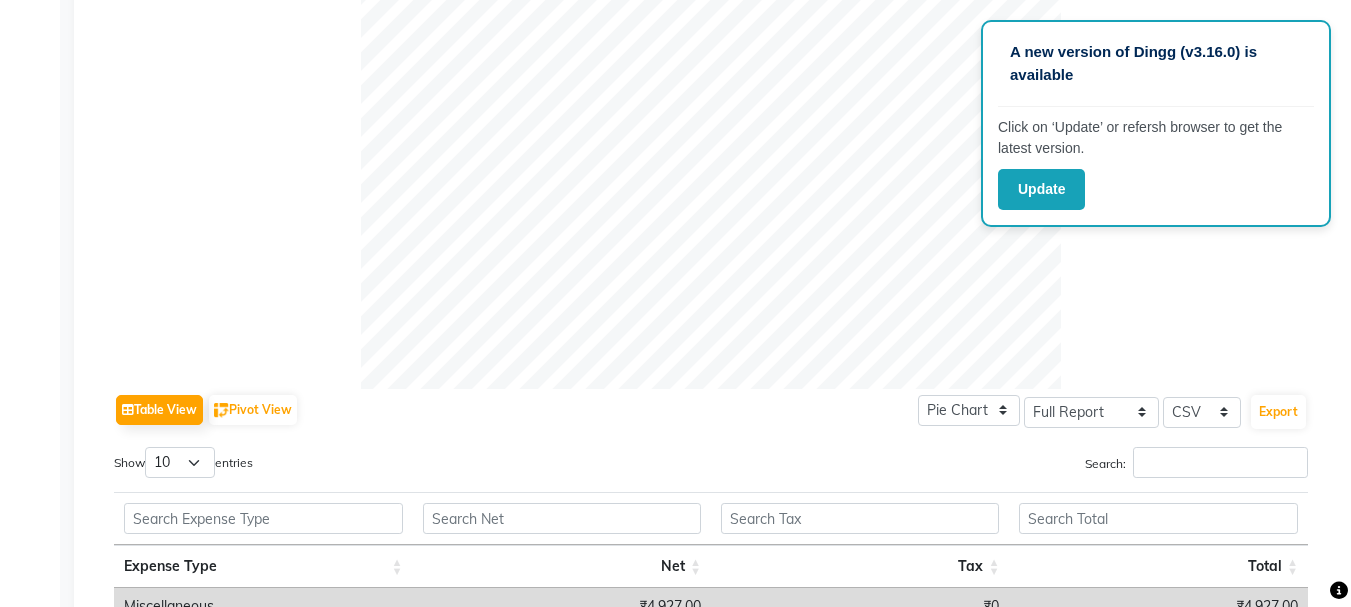 scroll, scrollTop: 883, scrollLeft: 0, axis: vertical 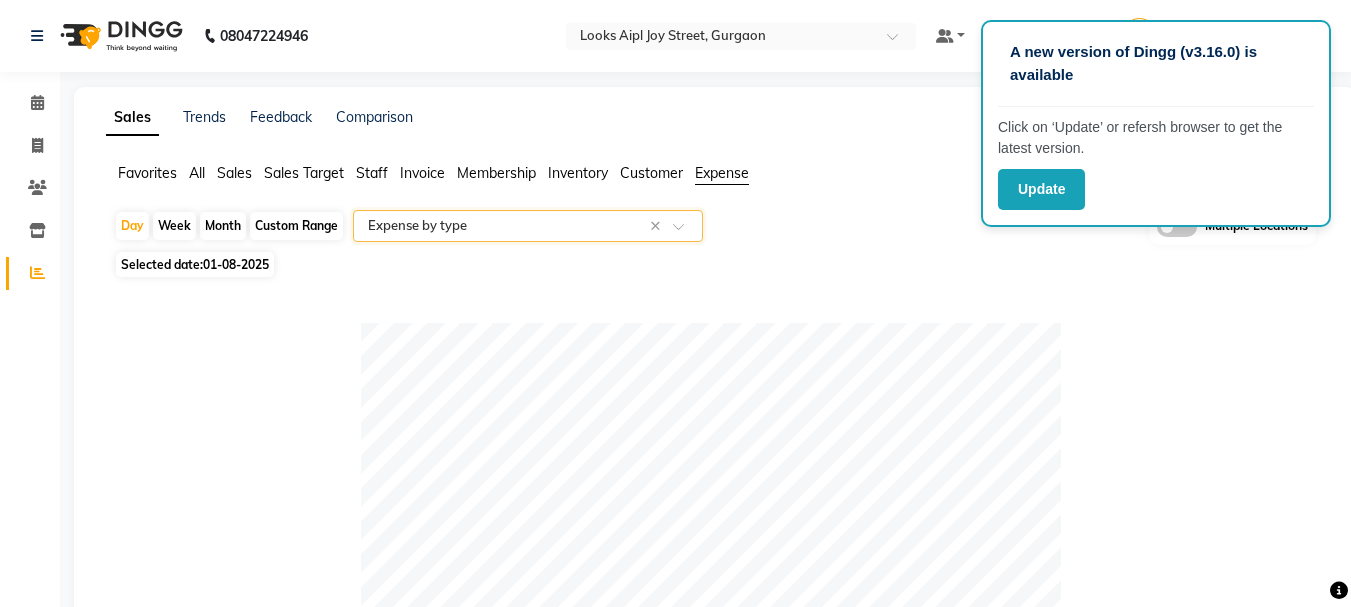 click 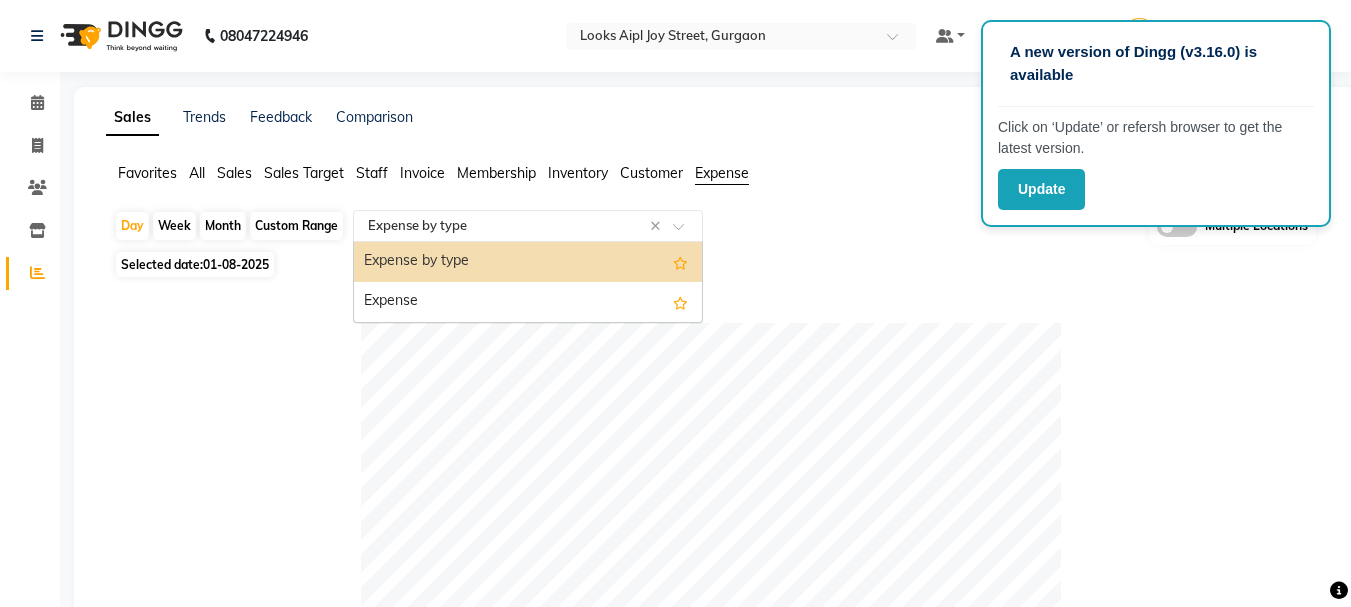 click on "Expense by type" at bounding box center (528, 262) 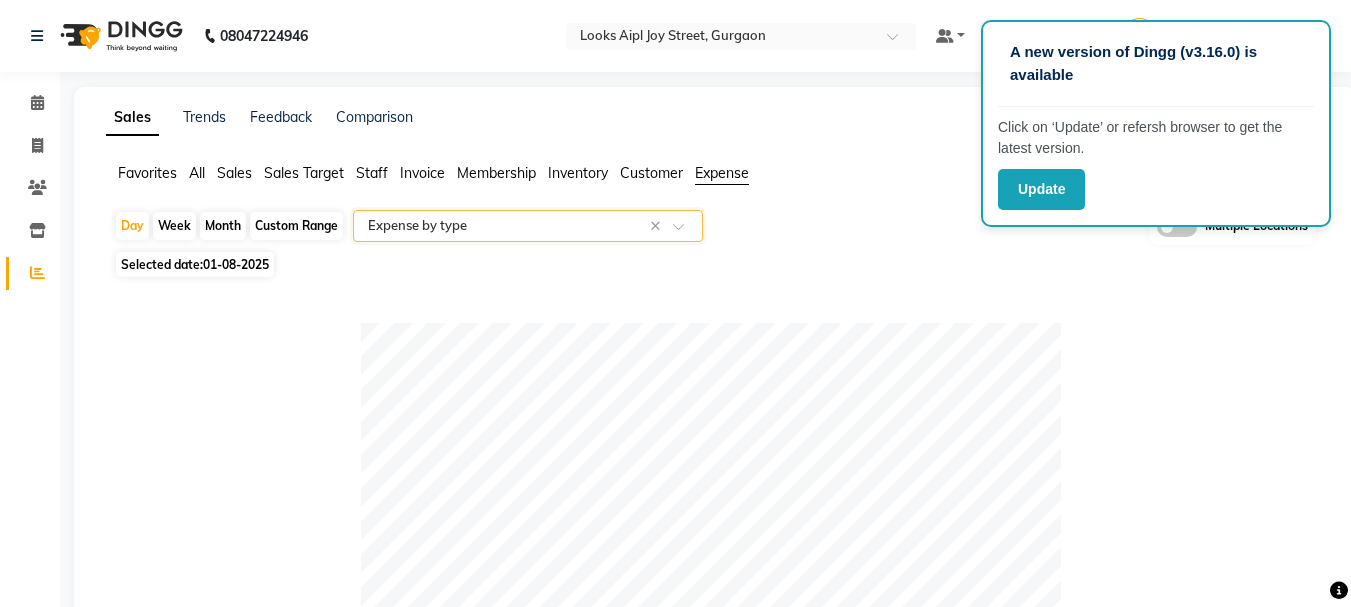 click on "01-08-2025" 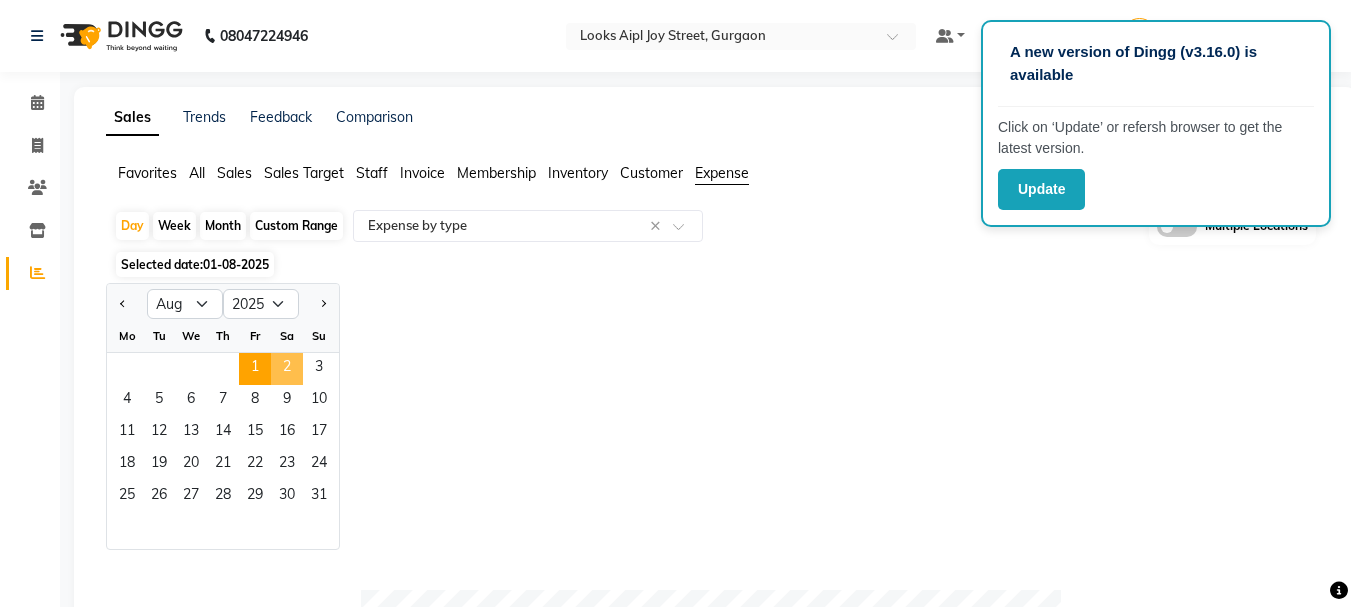 click on "2" 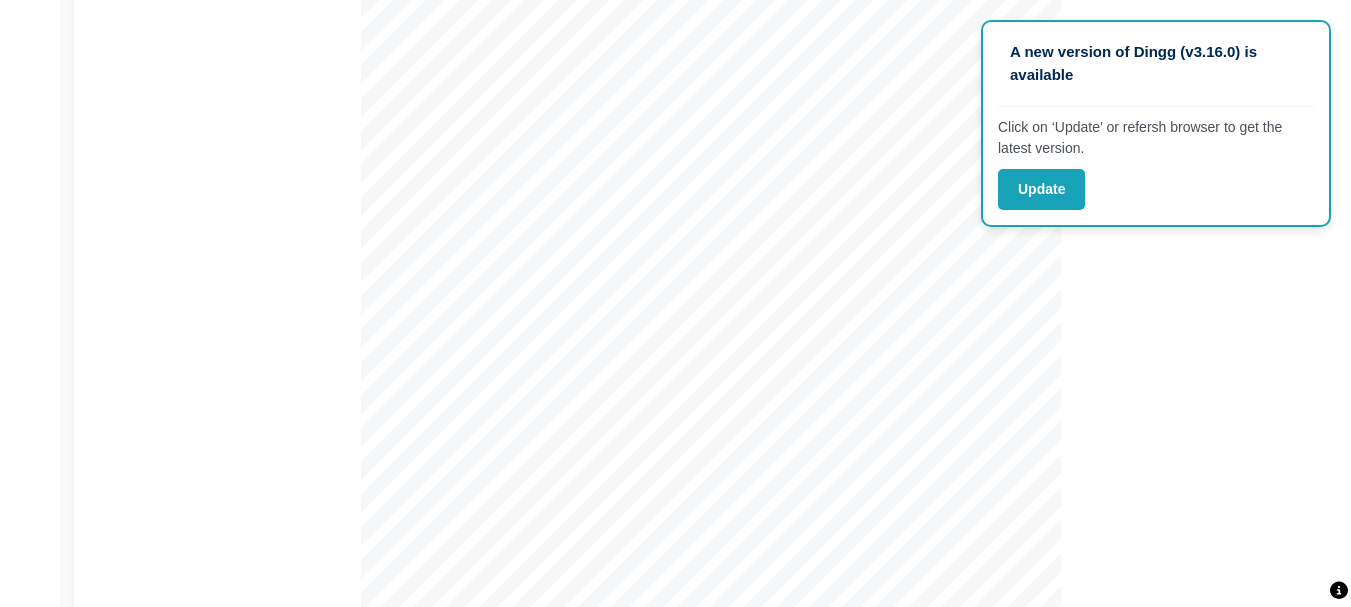 scroll, scrollTop: 0, scrollLeft: 0, axis: both 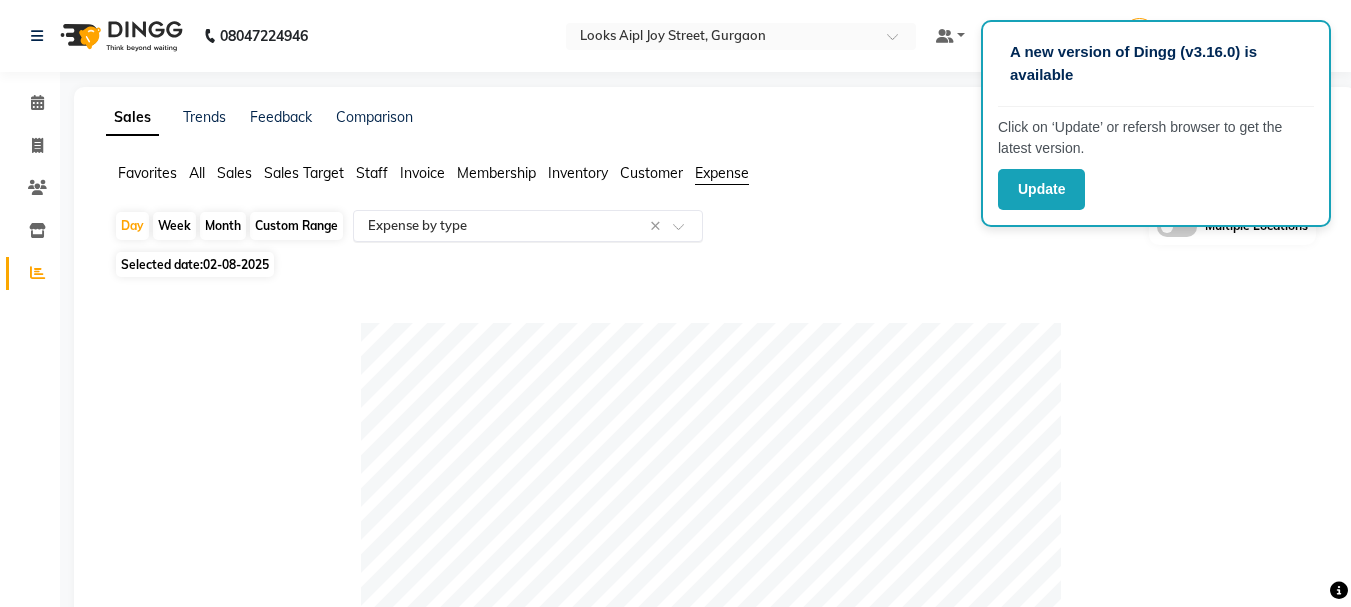 click 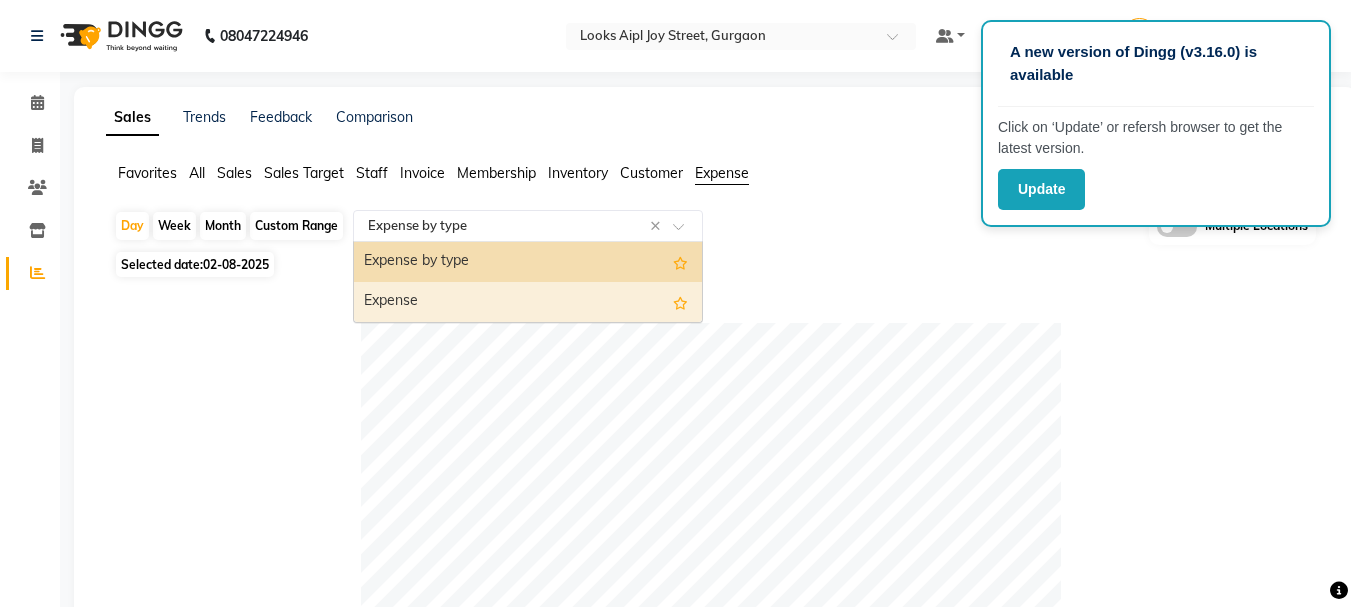 click on "Expense" at bounding box center (528, 302) 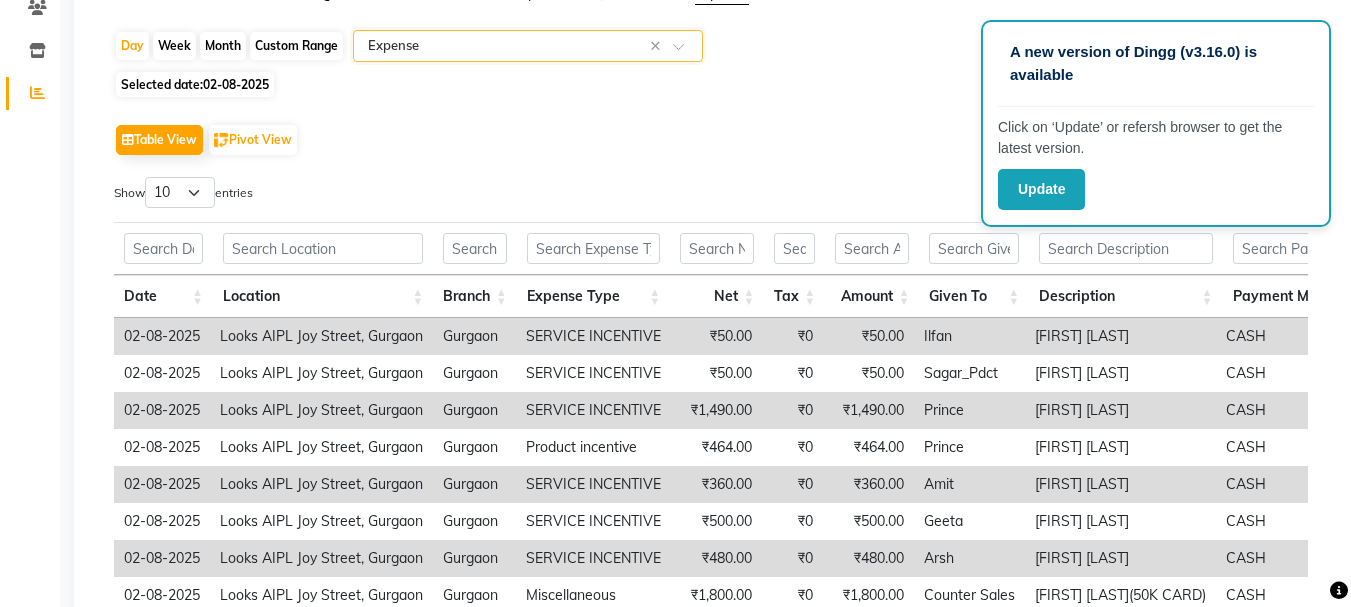 scroll, scrollTop: 442, scrollLeft: 0, axis: vertical 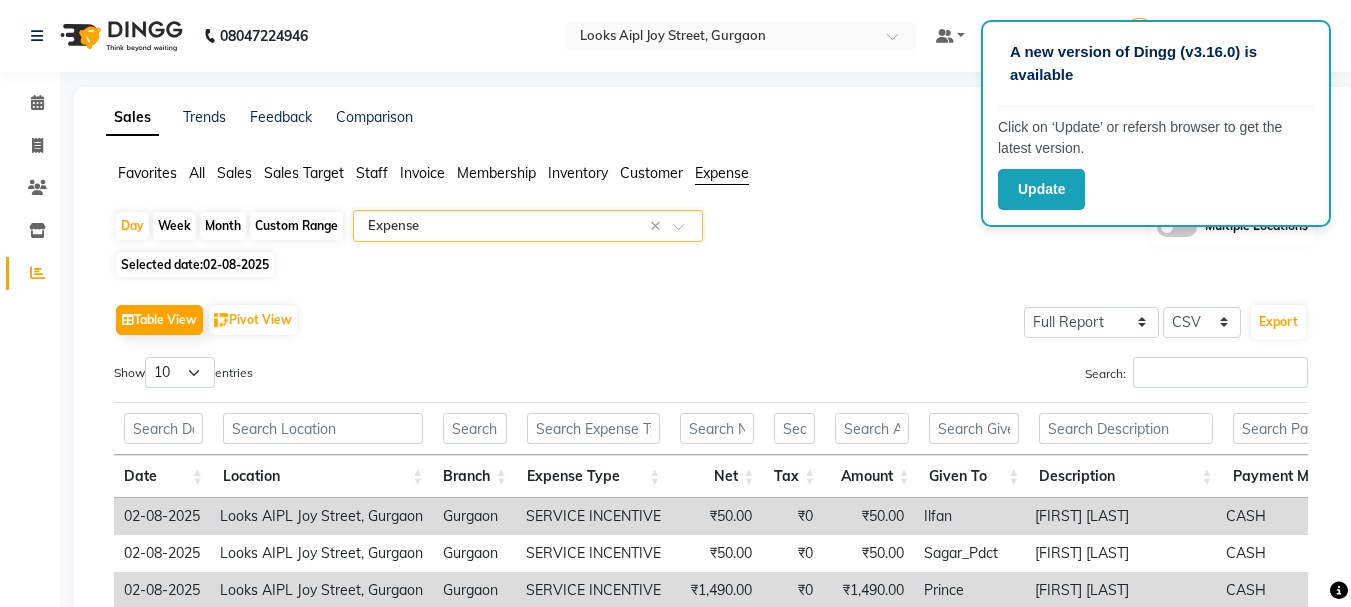 click 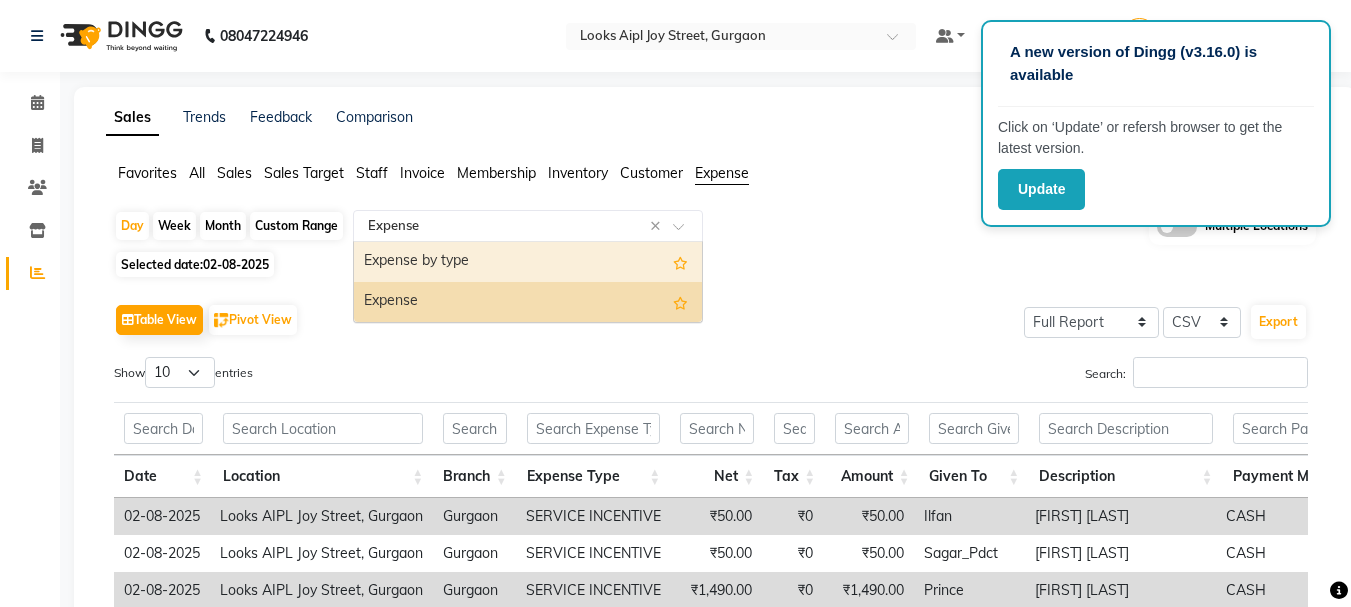 click on "Expense by type" at bounding box center [528, 262] 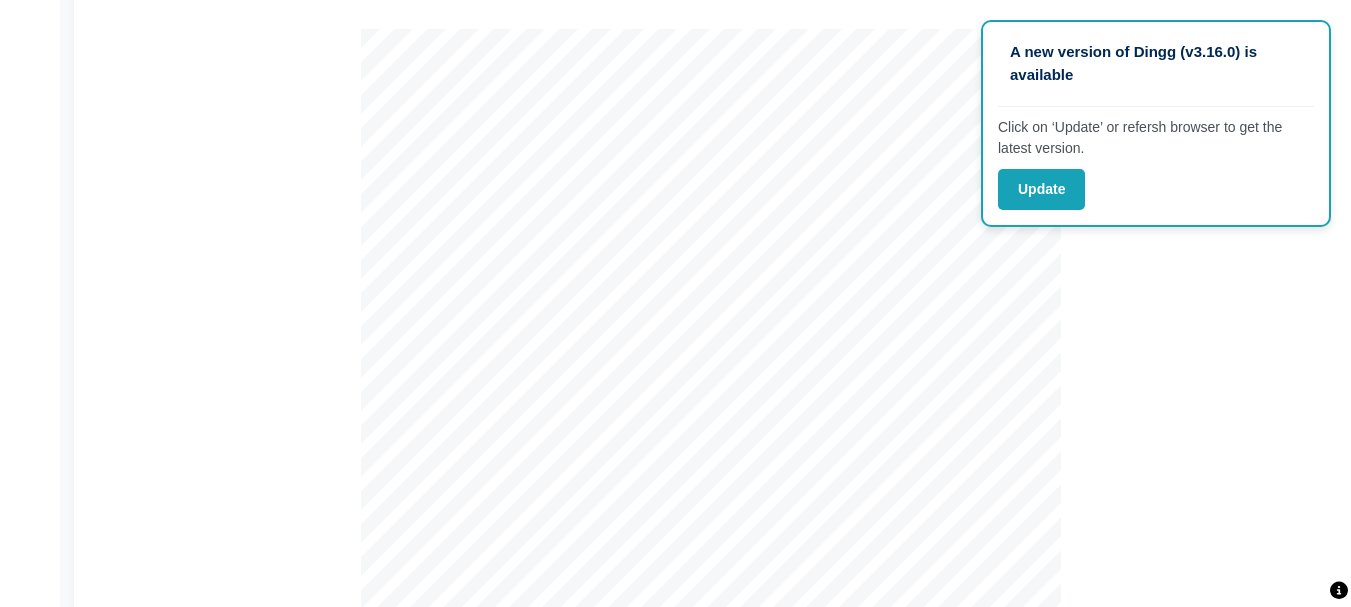 scroll, scrollTop: 66, scrollLeft: 0, axis: vertical 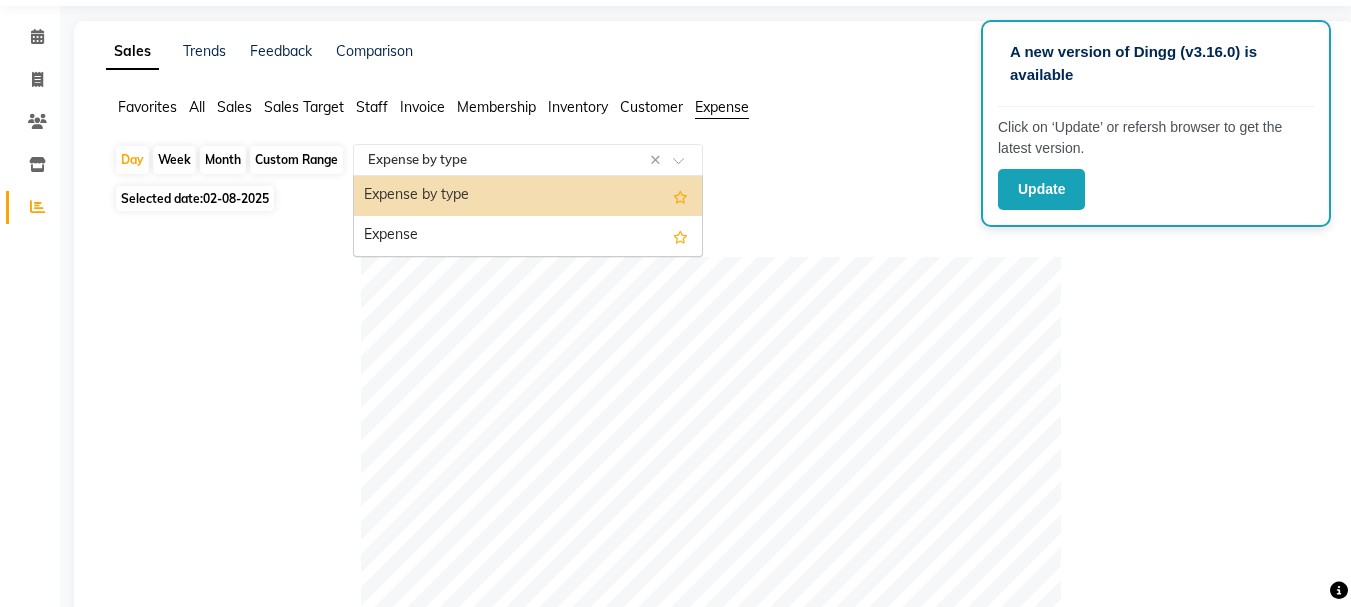 click 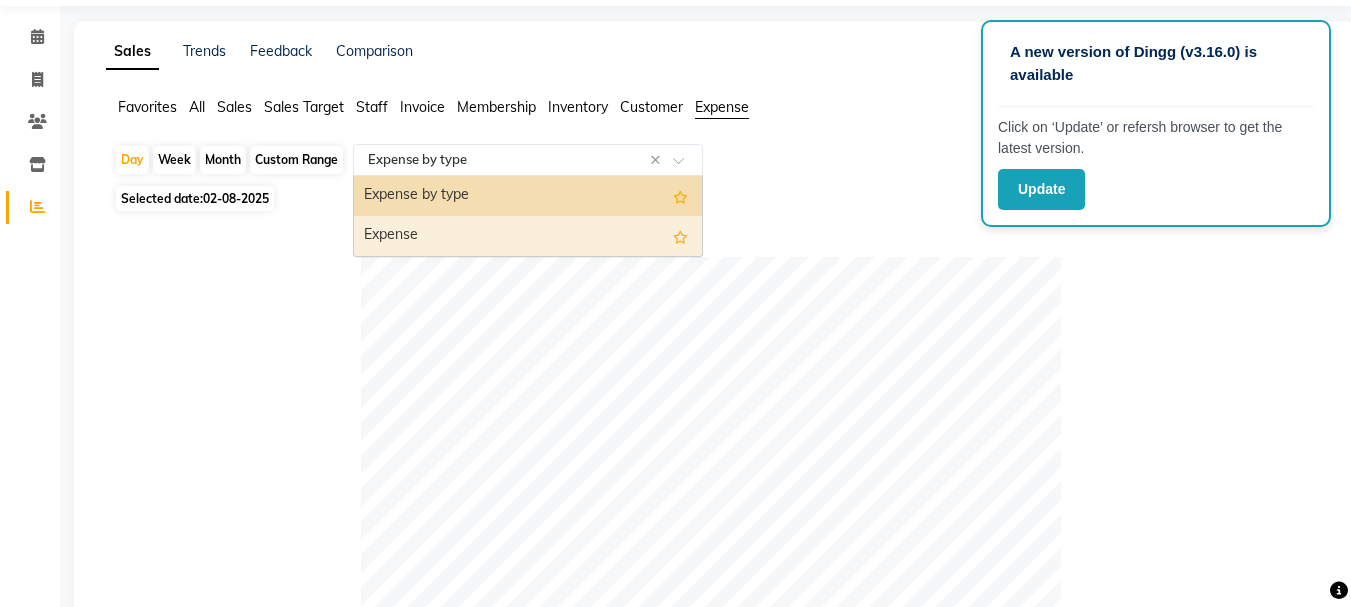 click on "Expense" at bounding box center (528, 236) 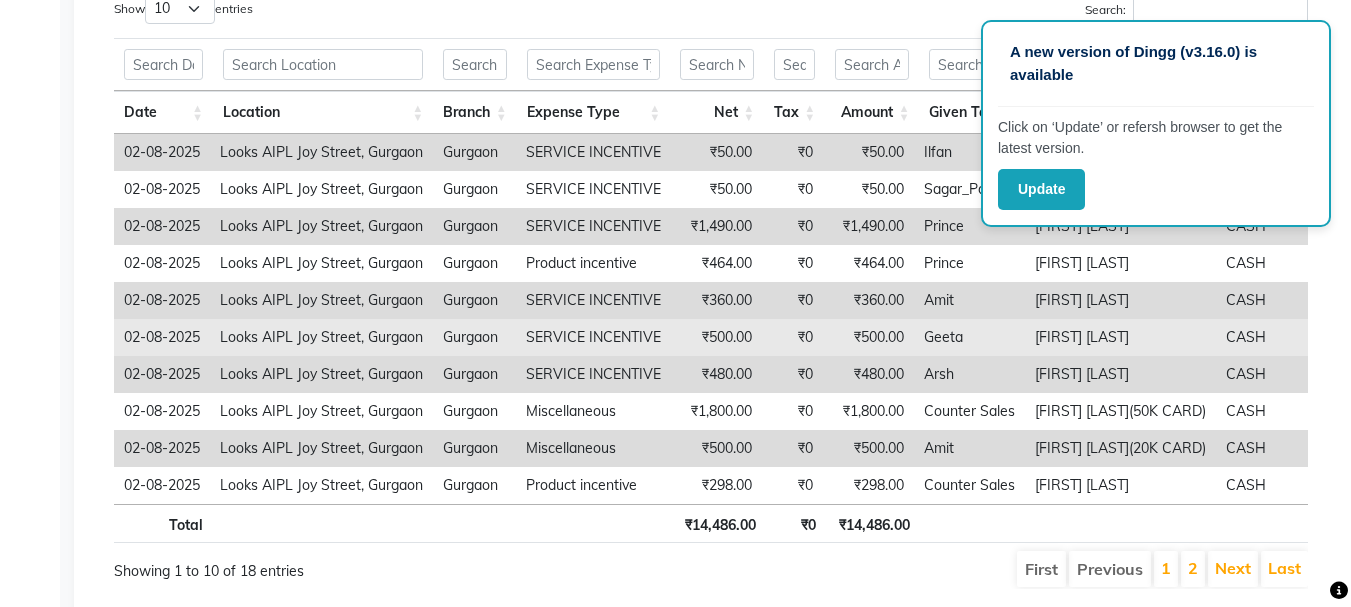 scroll, scrollTop: 400, scrollLeft: 0, axis: vertical 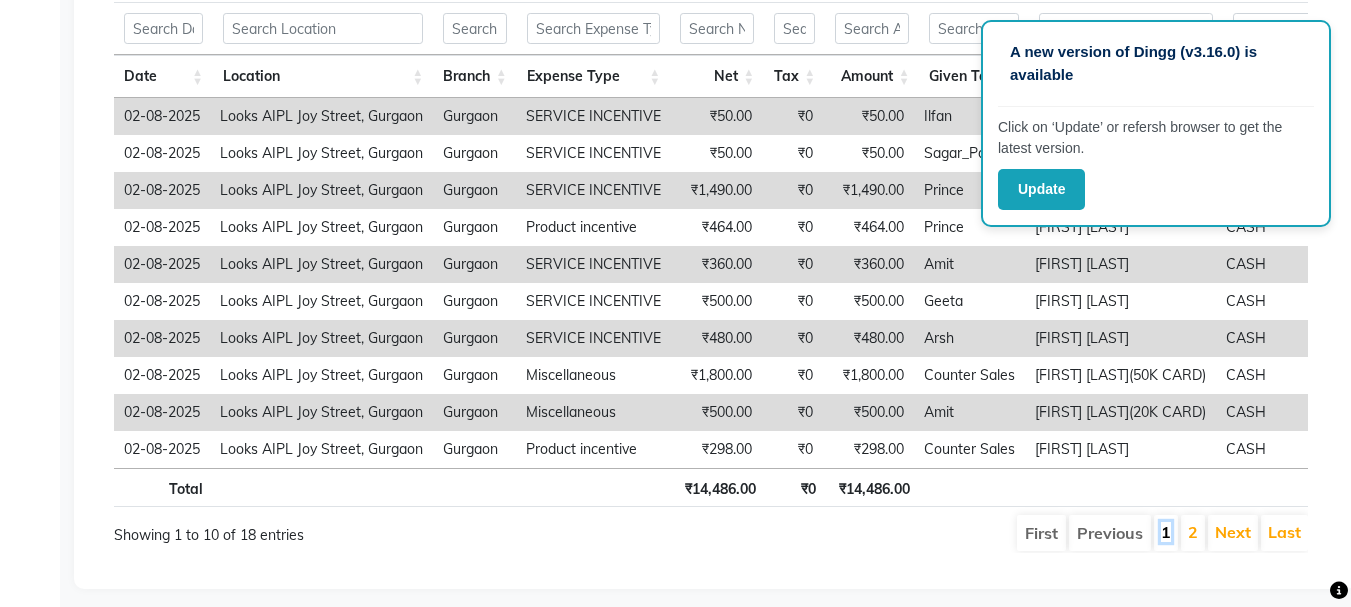 click on "1" at bounding box center (1166, 532) 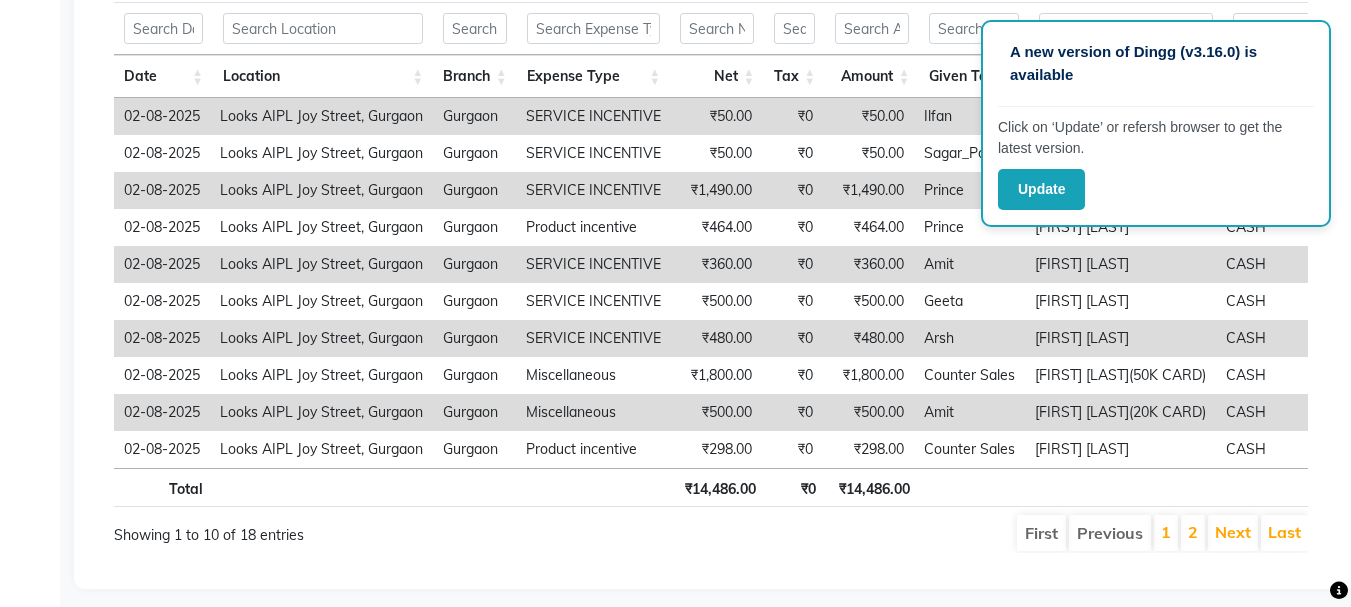 click on "2" at bounding box center [1193, 533] 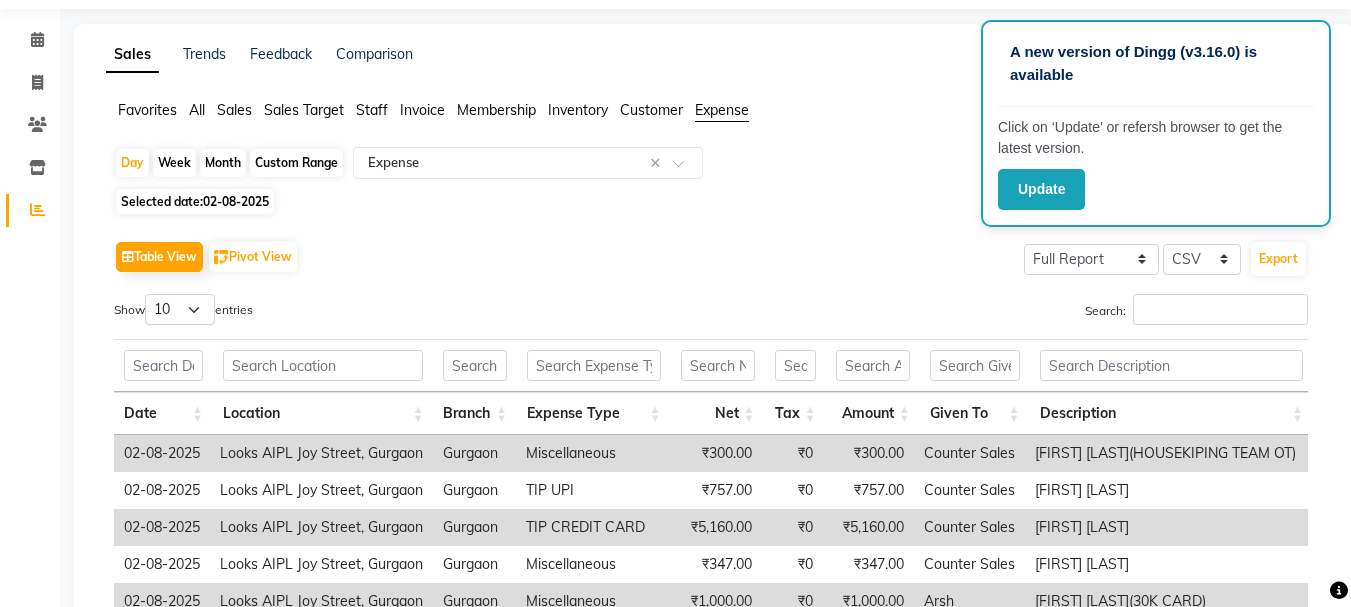 scroll, scrollTop: 0, scrollLeft: 0, axis: both 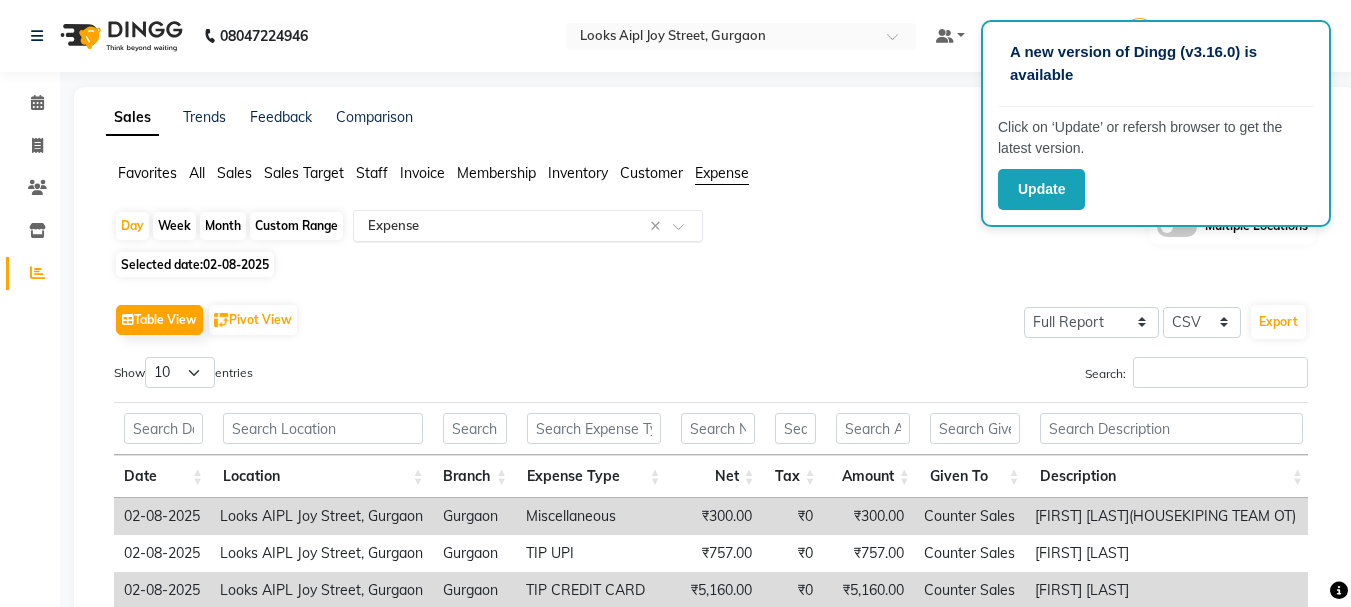 click 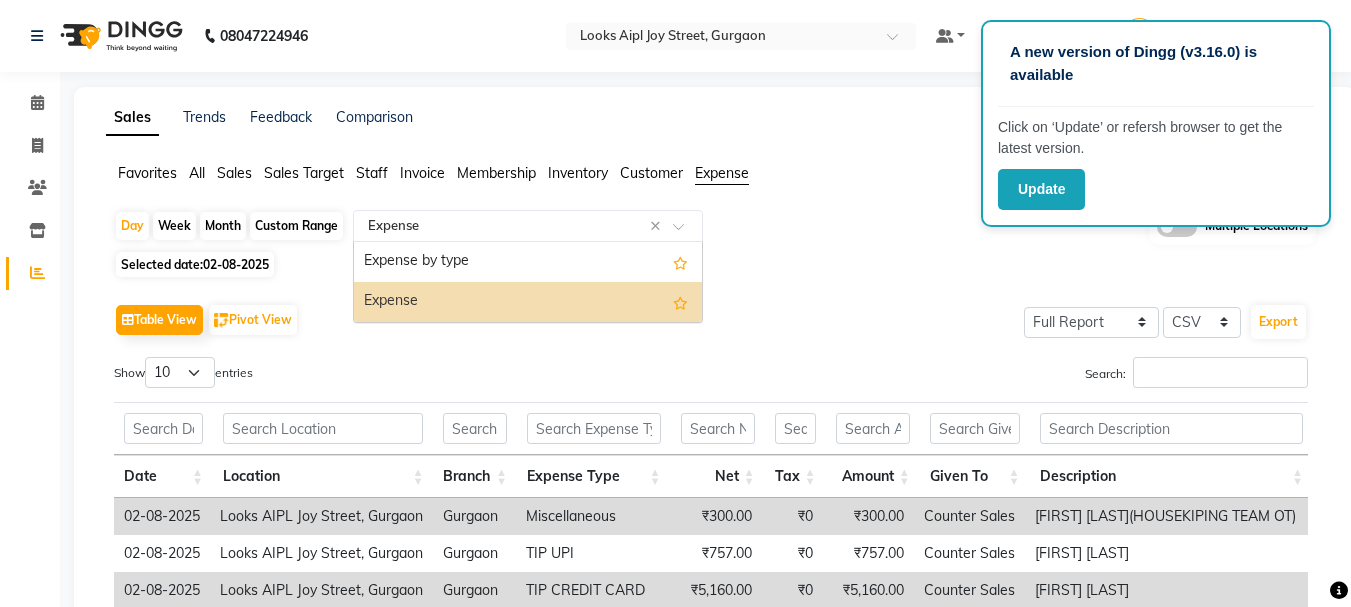 click on "Expense" at bounding box center (528, 302) 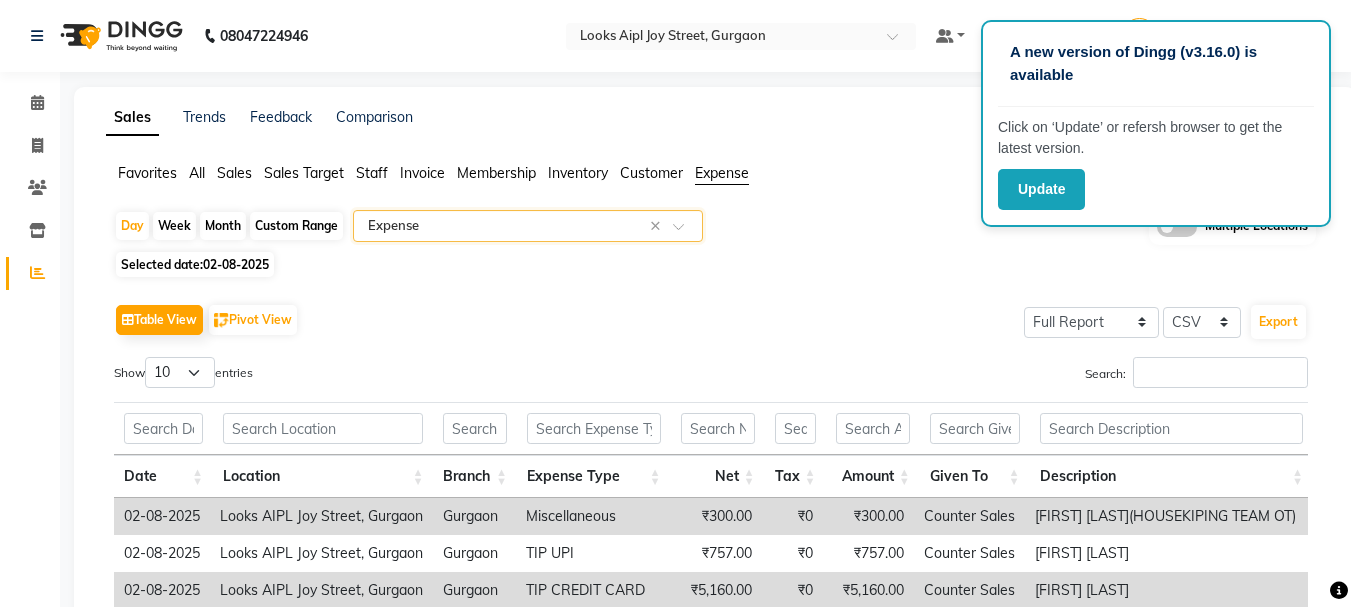 click on "02-08-2025" 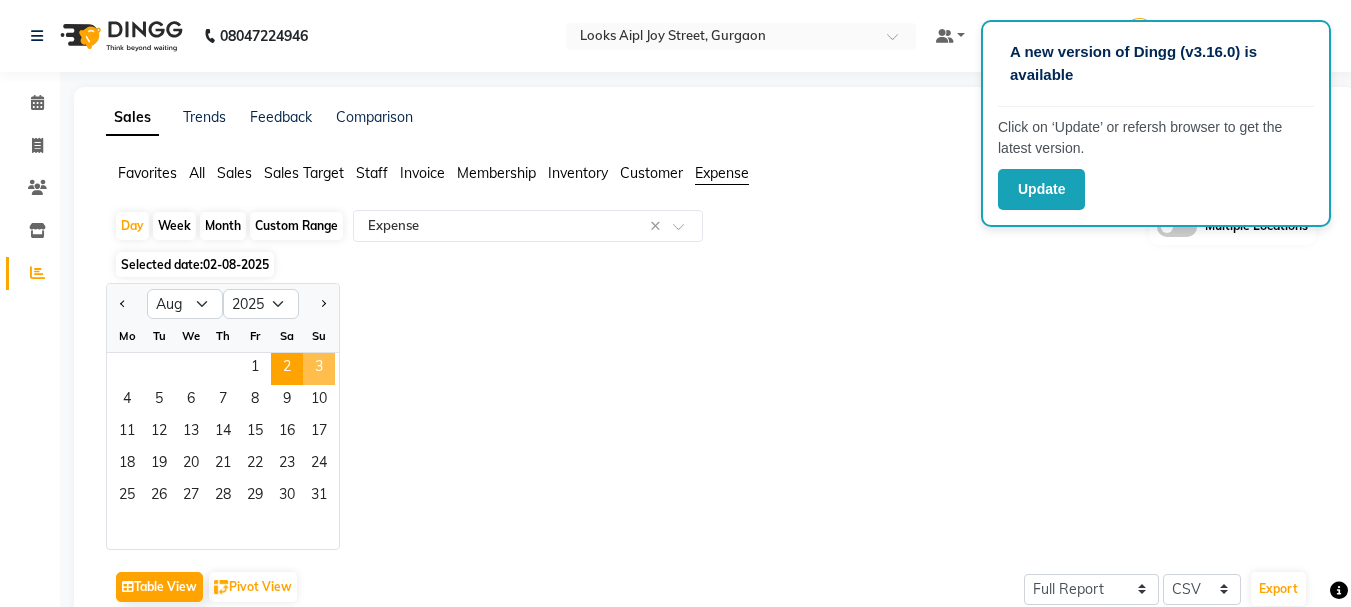 click on "3" 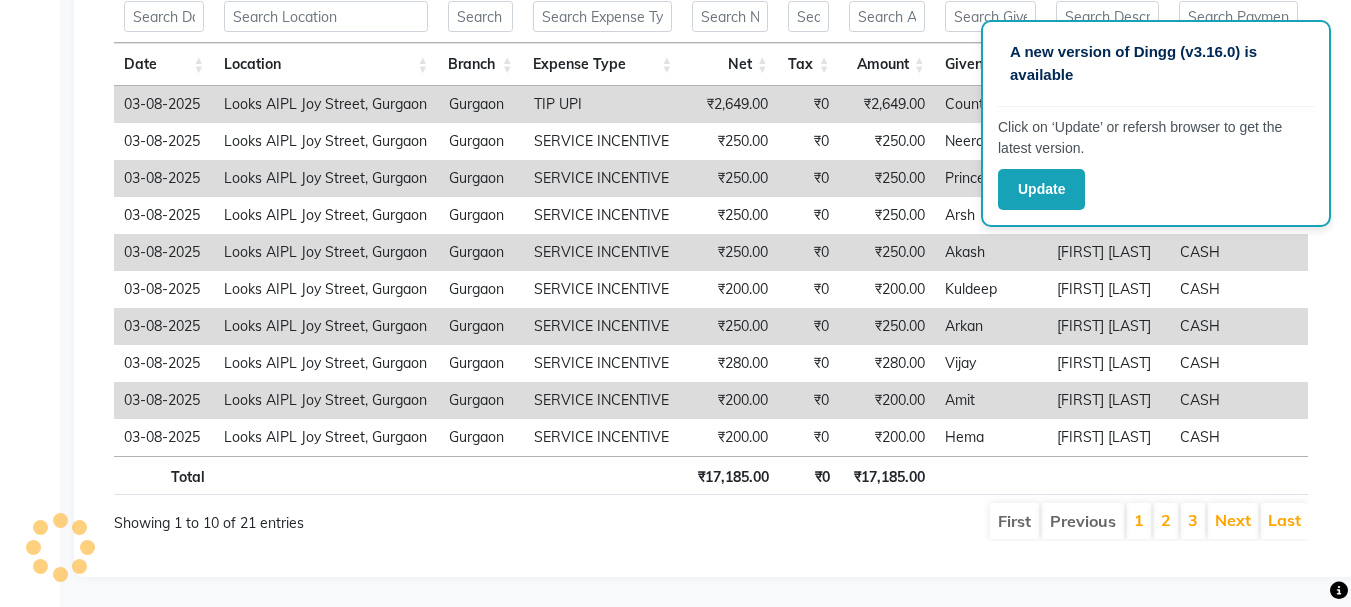 scroll, scrollTop: 427, scrollLeft: 0, axis: vertical 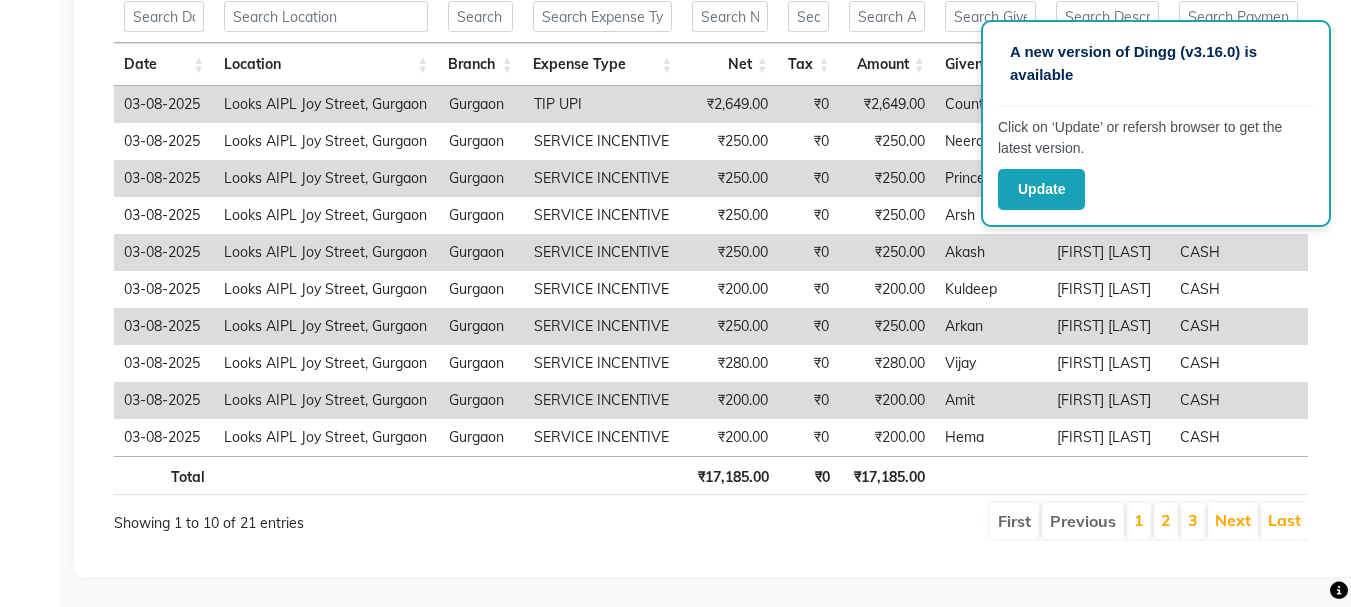 click on "1" at bounding box center (1139, 521) 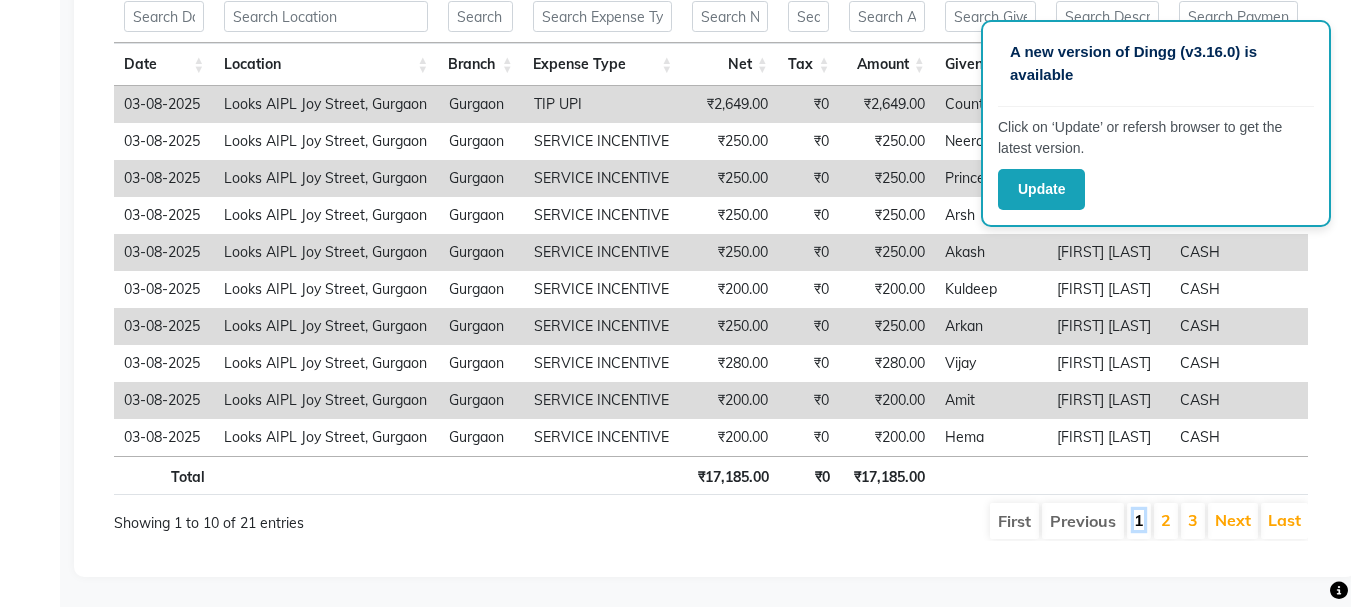click on "1" at bounding box center [1139, 520] 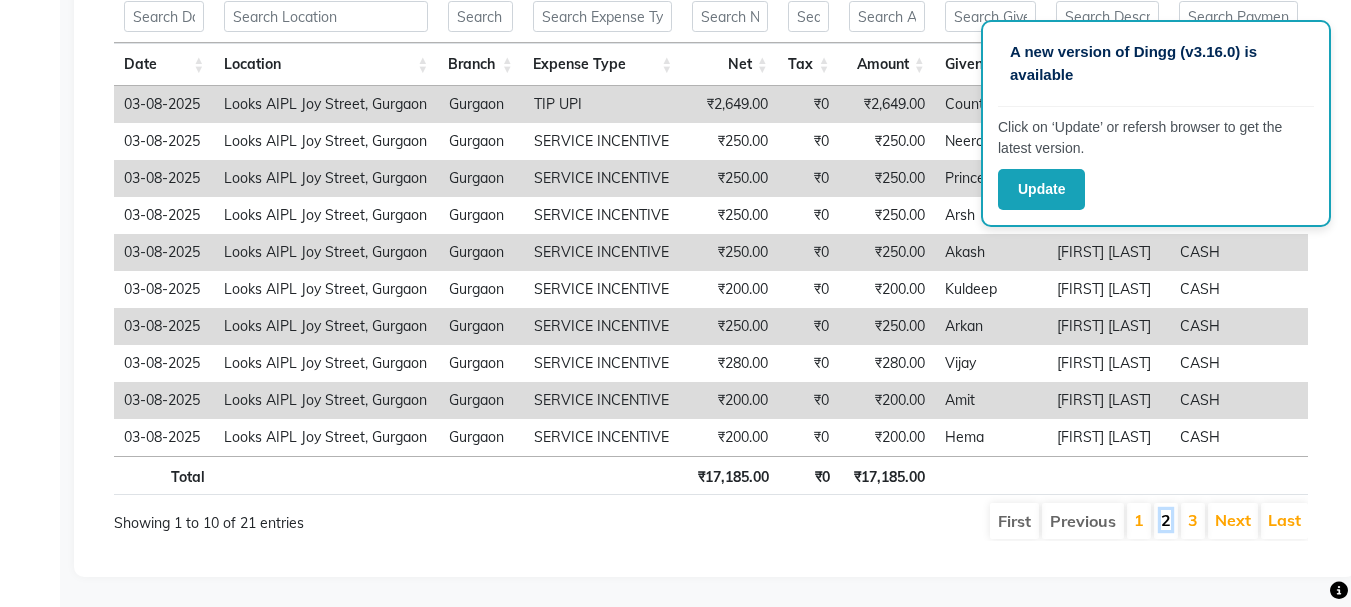 click on "2" at bounding box center (1166, 520) 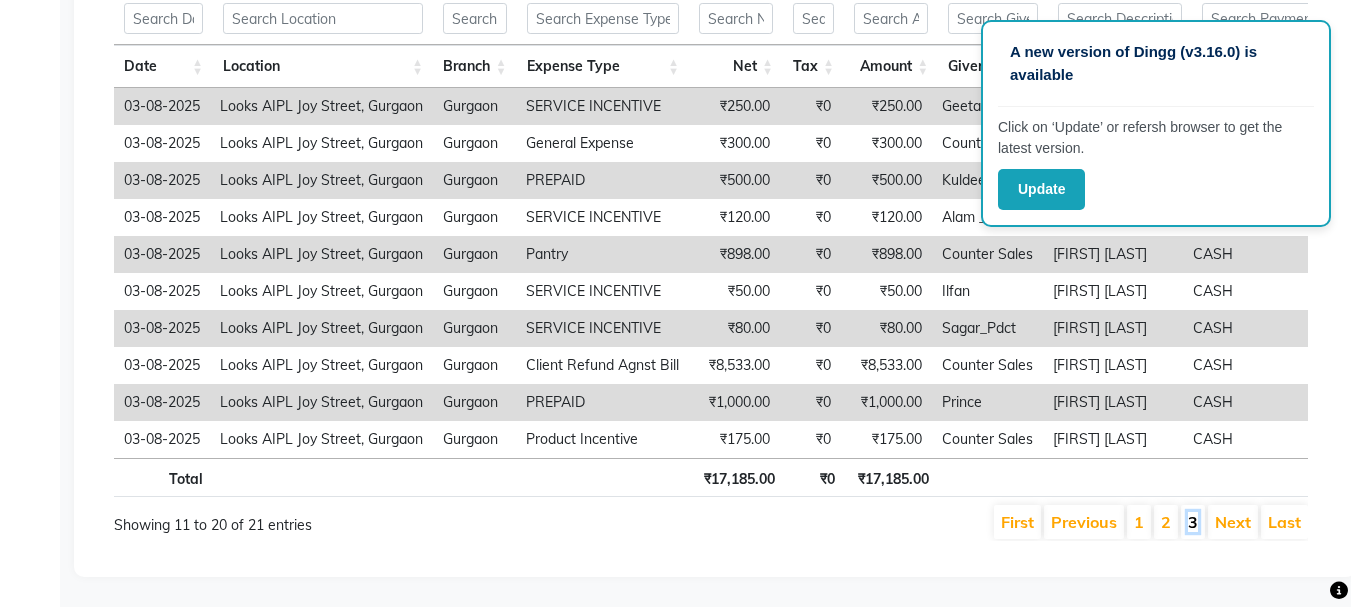 click on "3" at bounding box center (1193, 522) 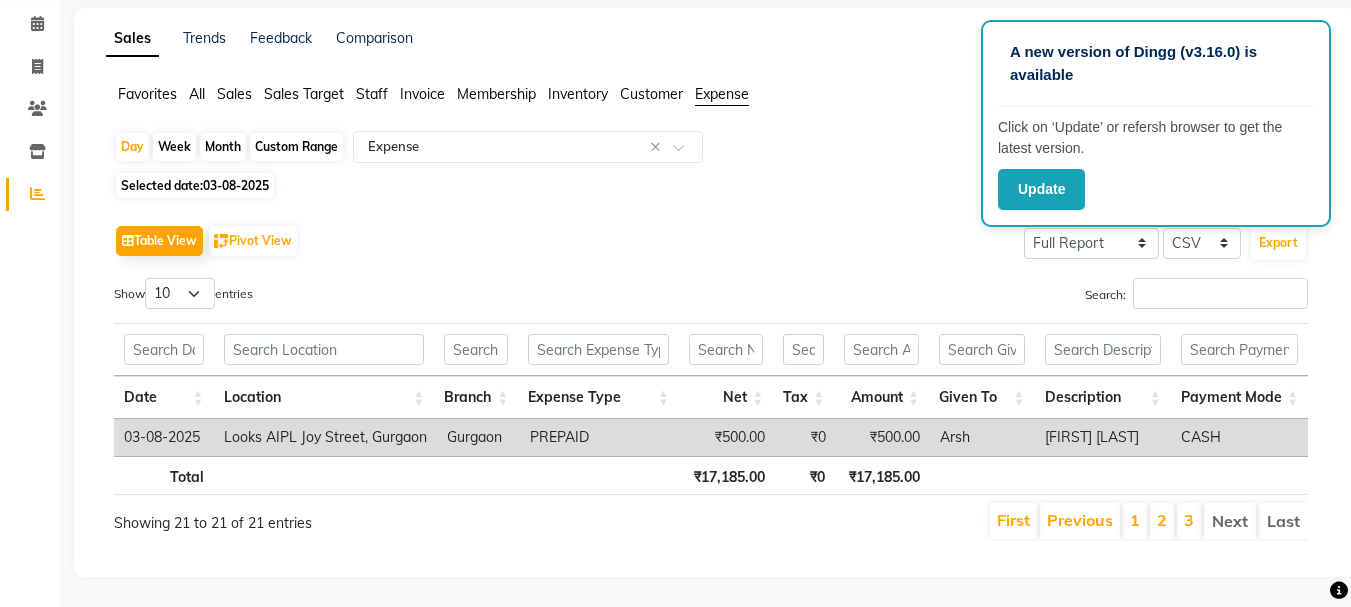 scroll, scrollTop: 94, scrollLeft: 0, axis: vertical 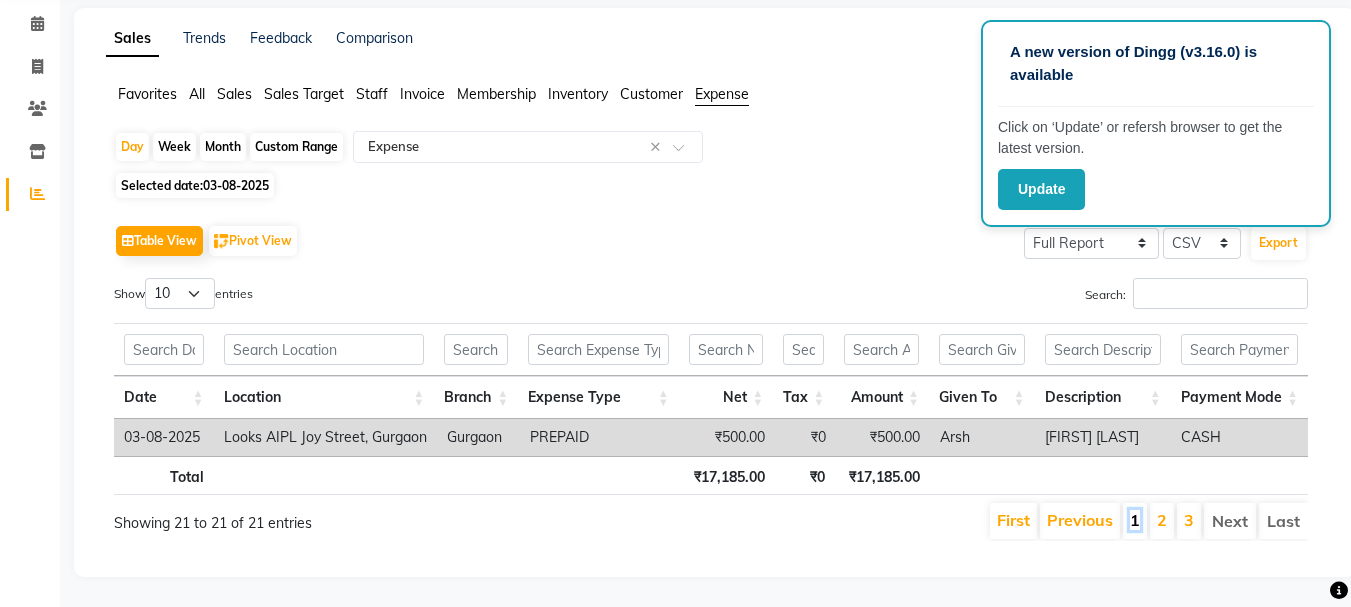 click on "1" at bounding box center [1135, 520] 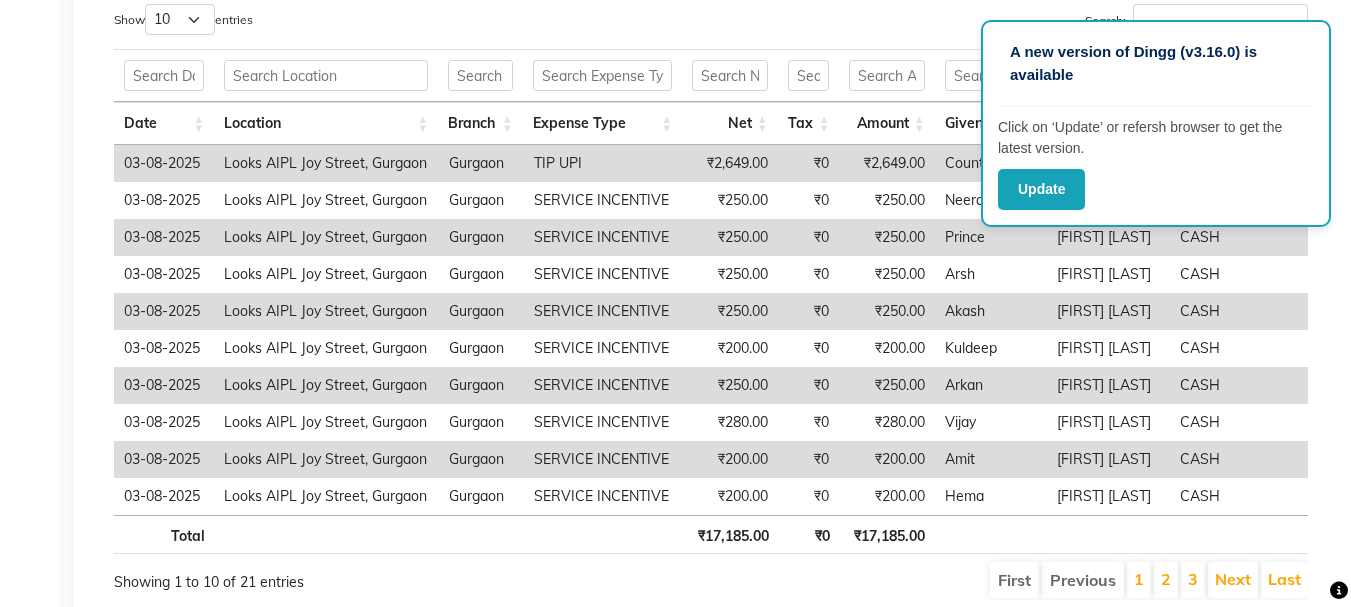 scroll, scrollTop: 427, scrollLeft: 0, axis: vertical 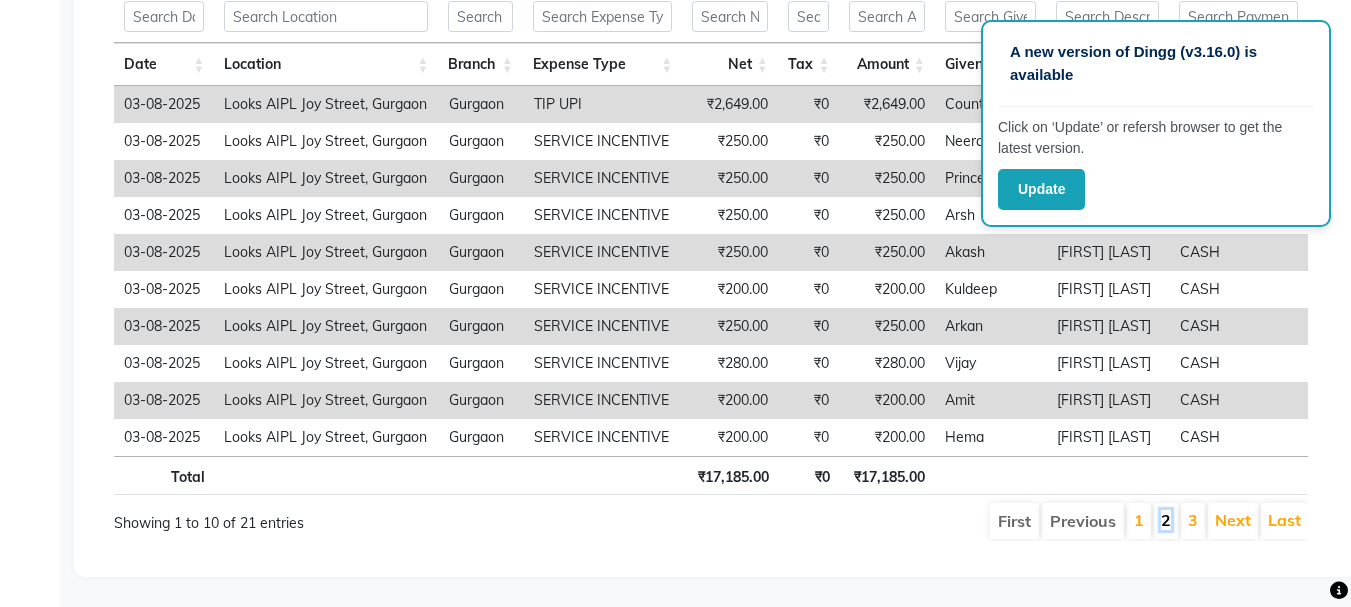 click on "2" at bounding box center [1166, 520] 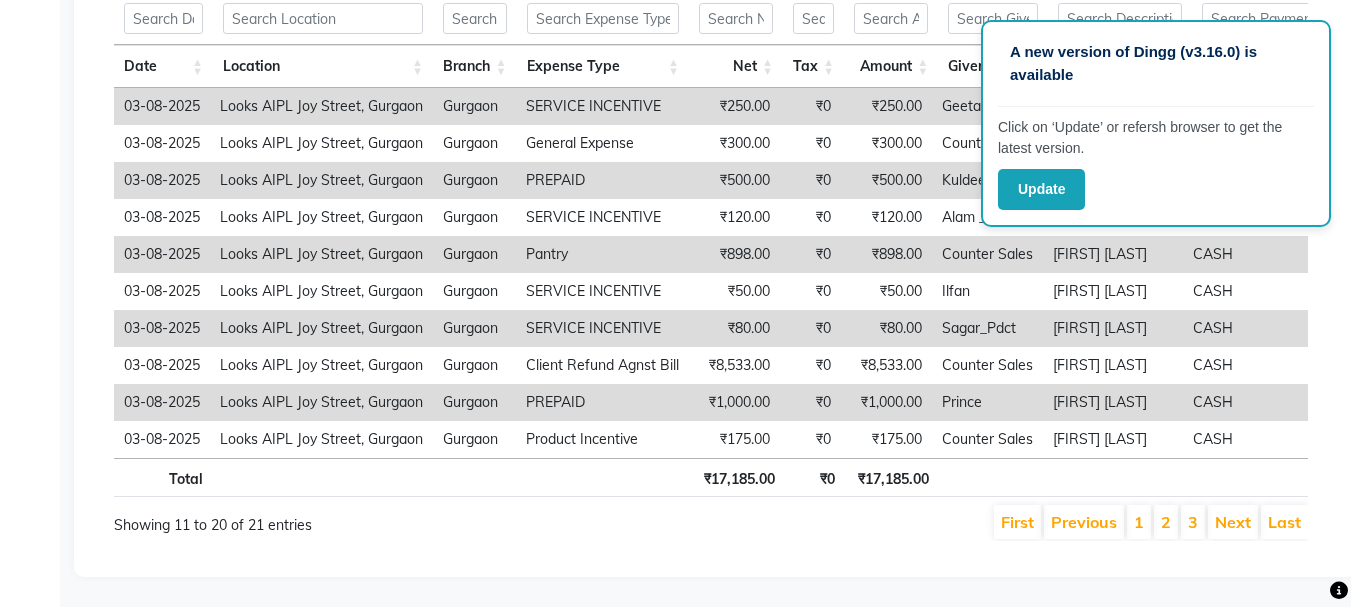 click on "3" at bounding box center [1193, 522] 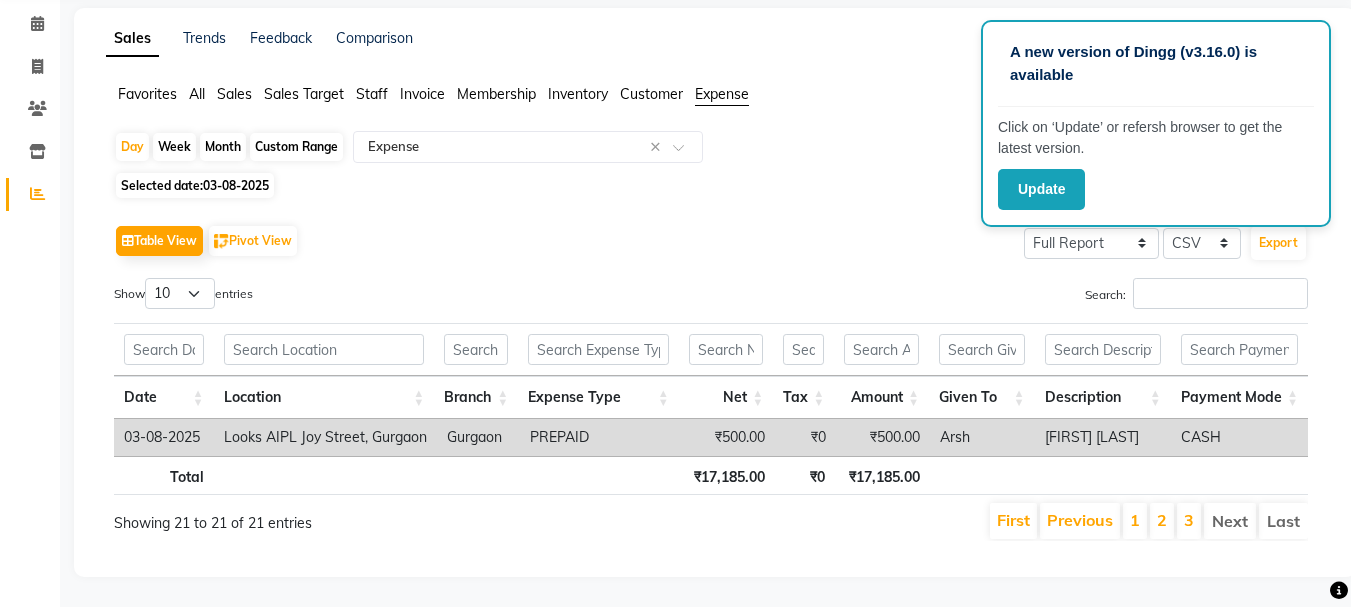 scroll, scrollTop: 94, scrollLeft: 0, axis: vertical 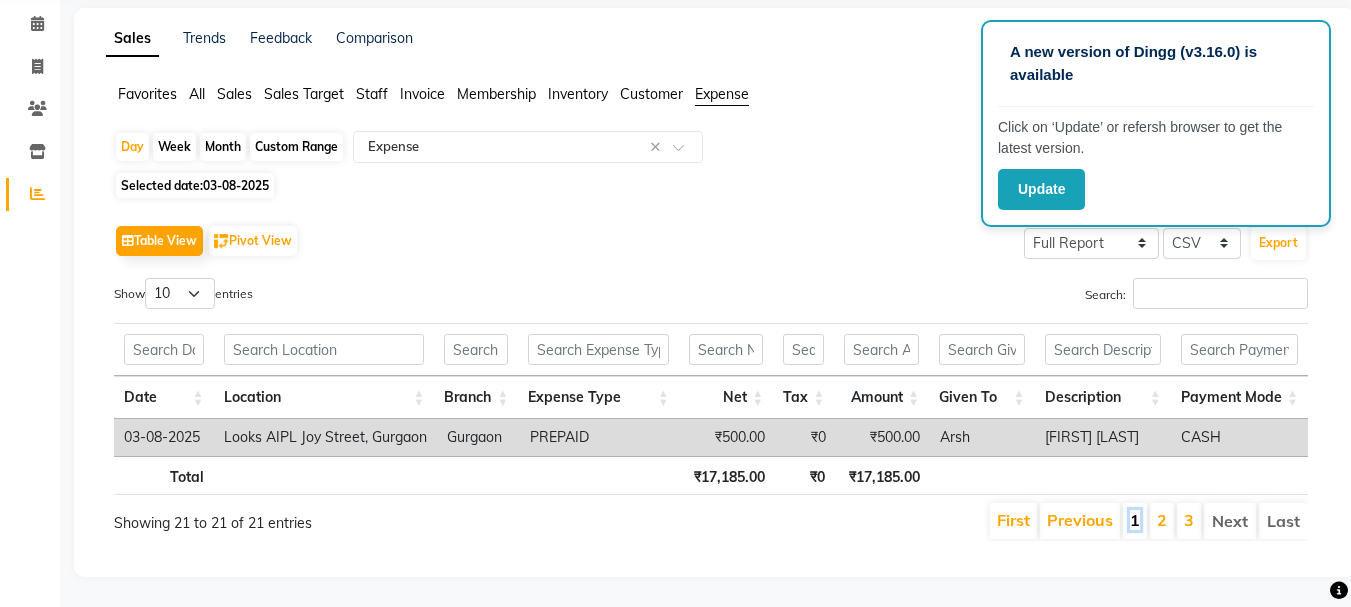 click on "1" at bounding box center (1135, 520) 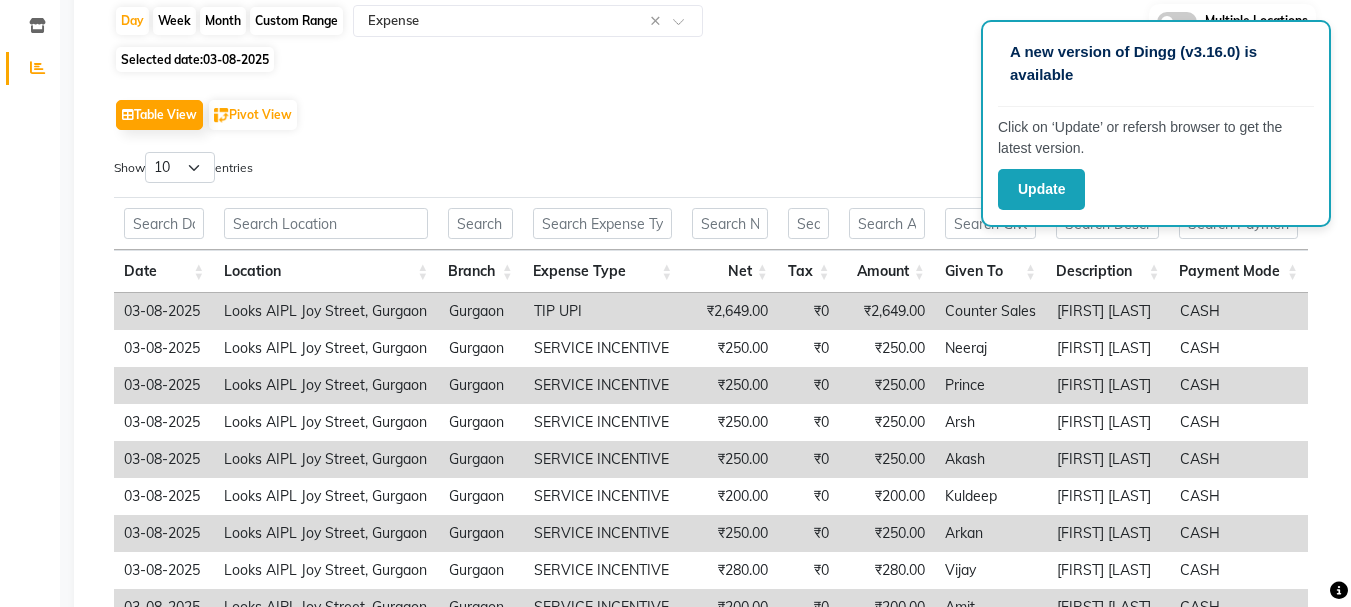 scroll, scrollTop: 27, scrollLeft: 0, axis: vertical 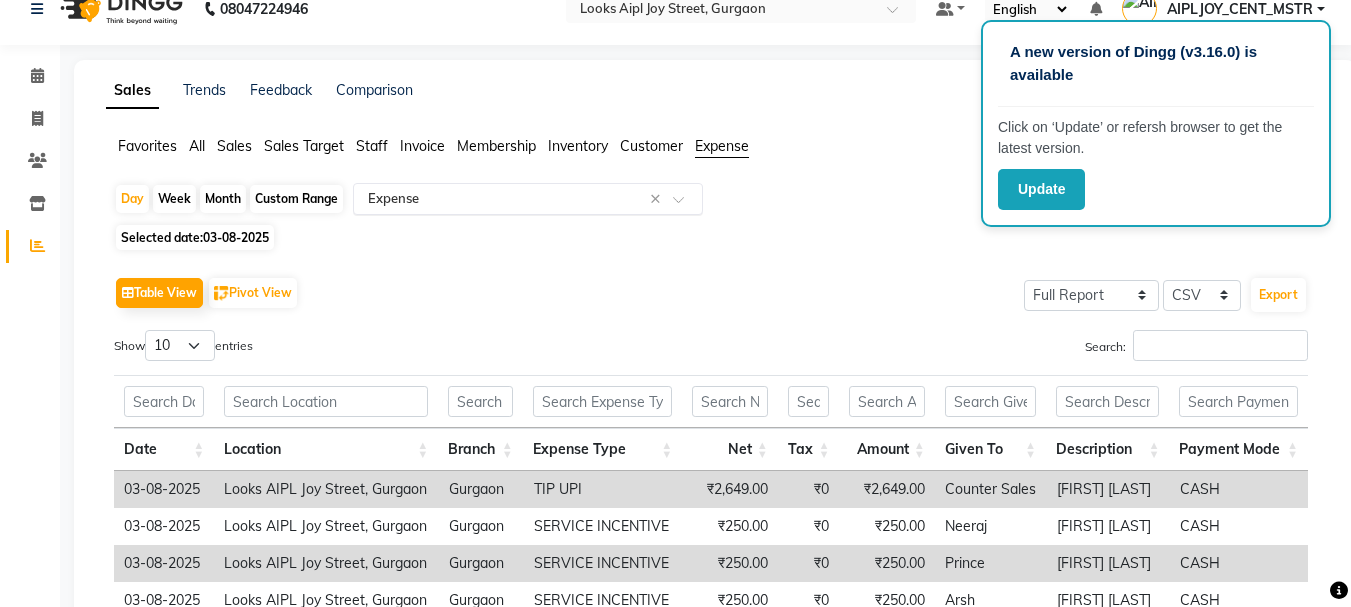 click 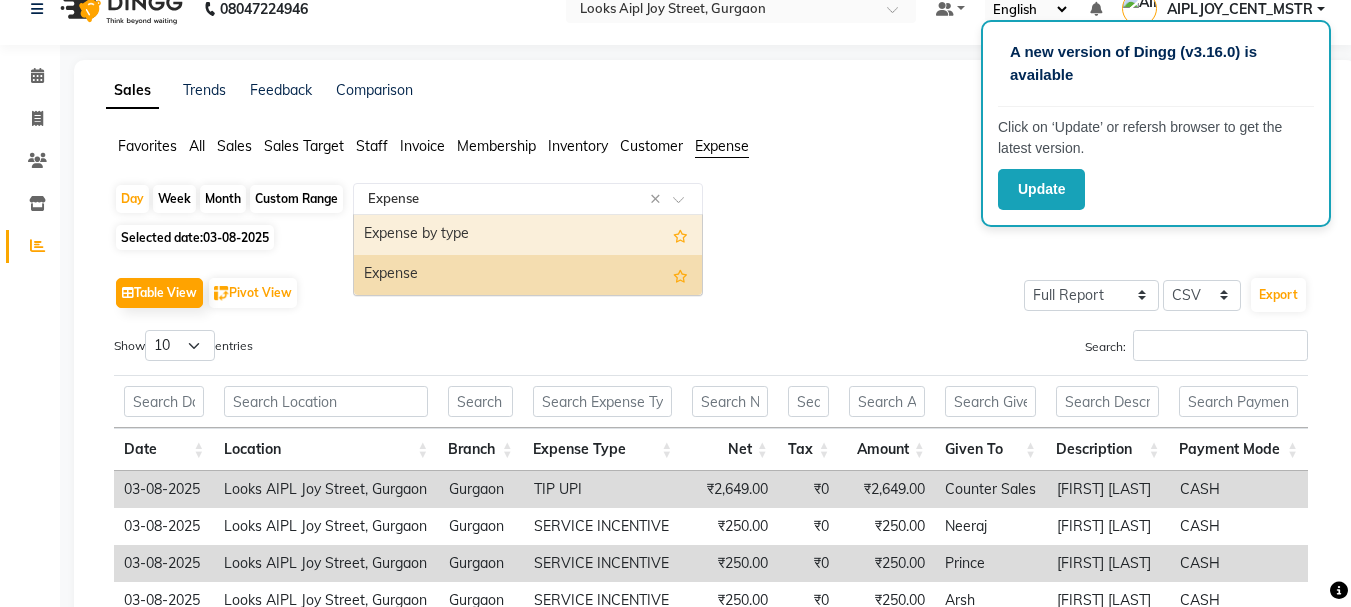 click on "Expense by type" at bounding box center (528, 235) 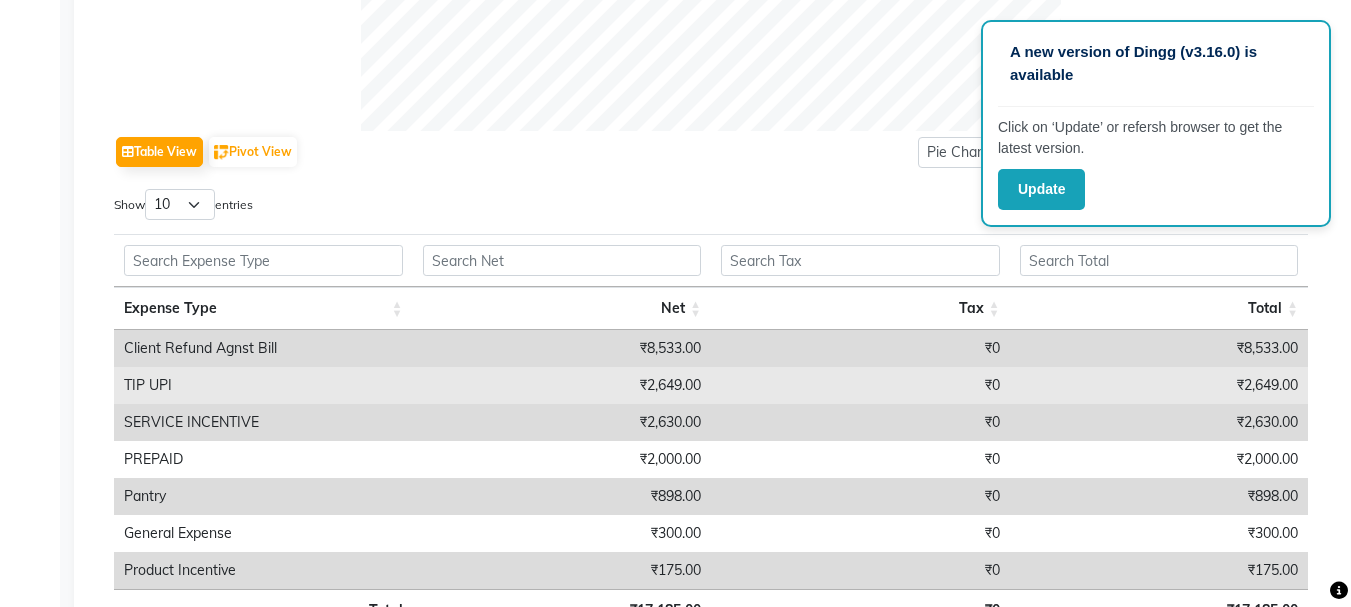 scroll, scrollTop: 927, scrollLeft: 0, axis: vertical 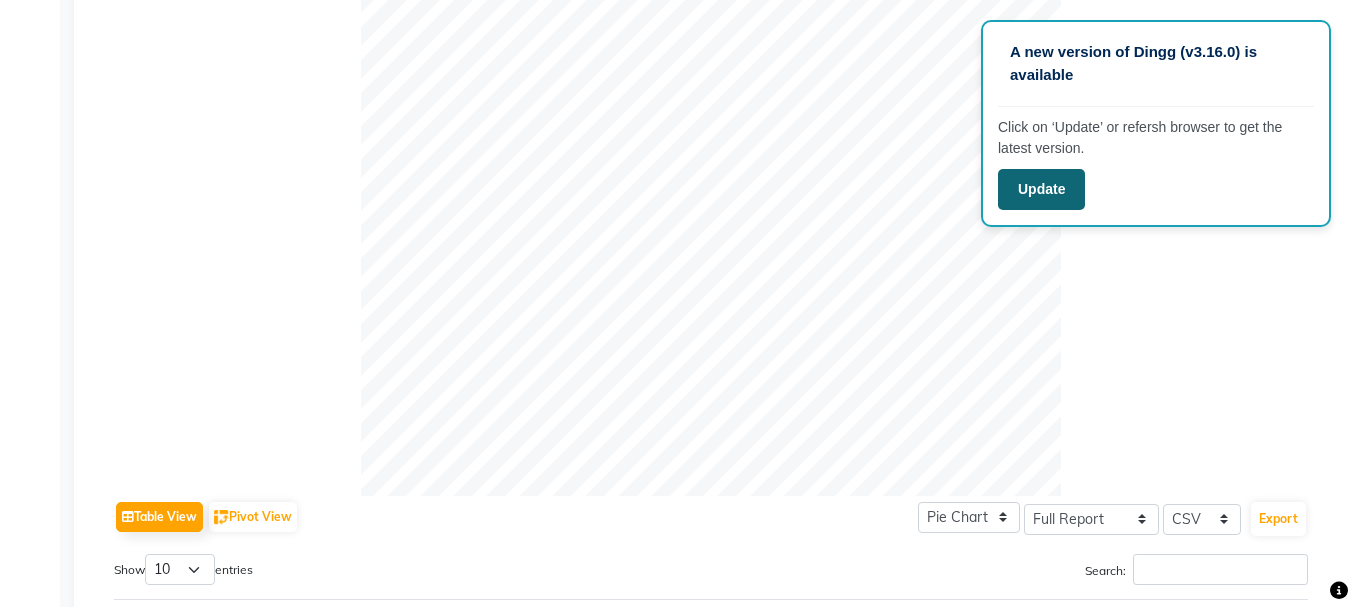 click on "Update" 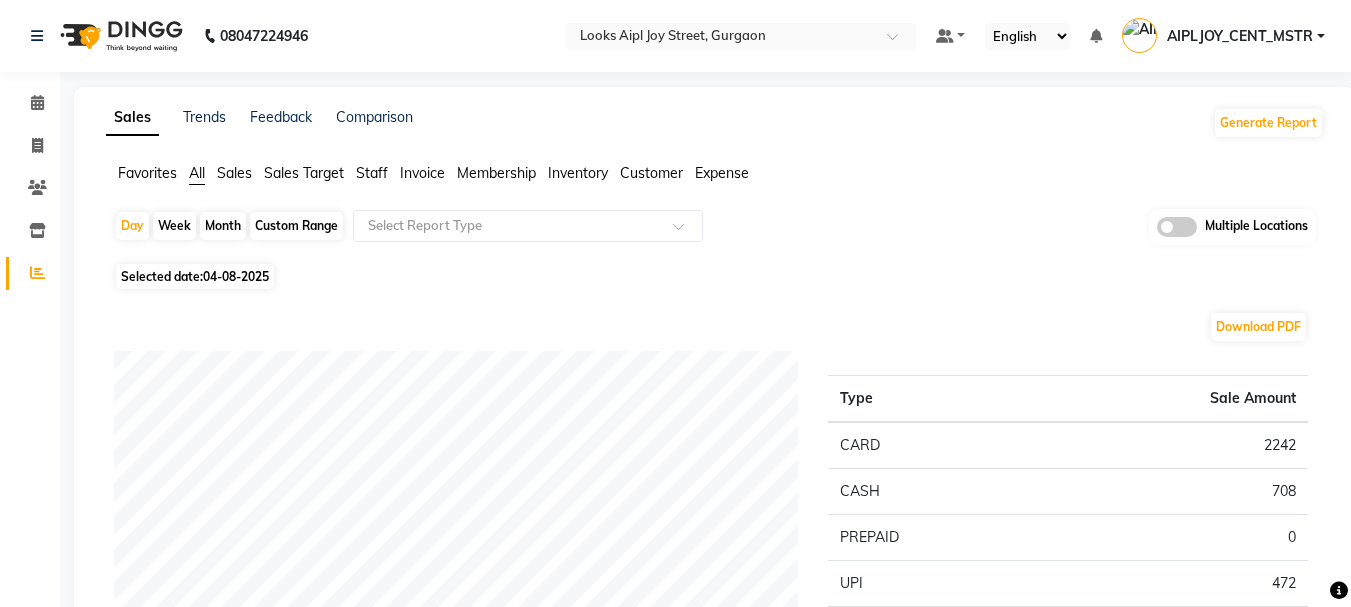 scroll, scrollTop: 0, scrollLeft: 0, axis: both 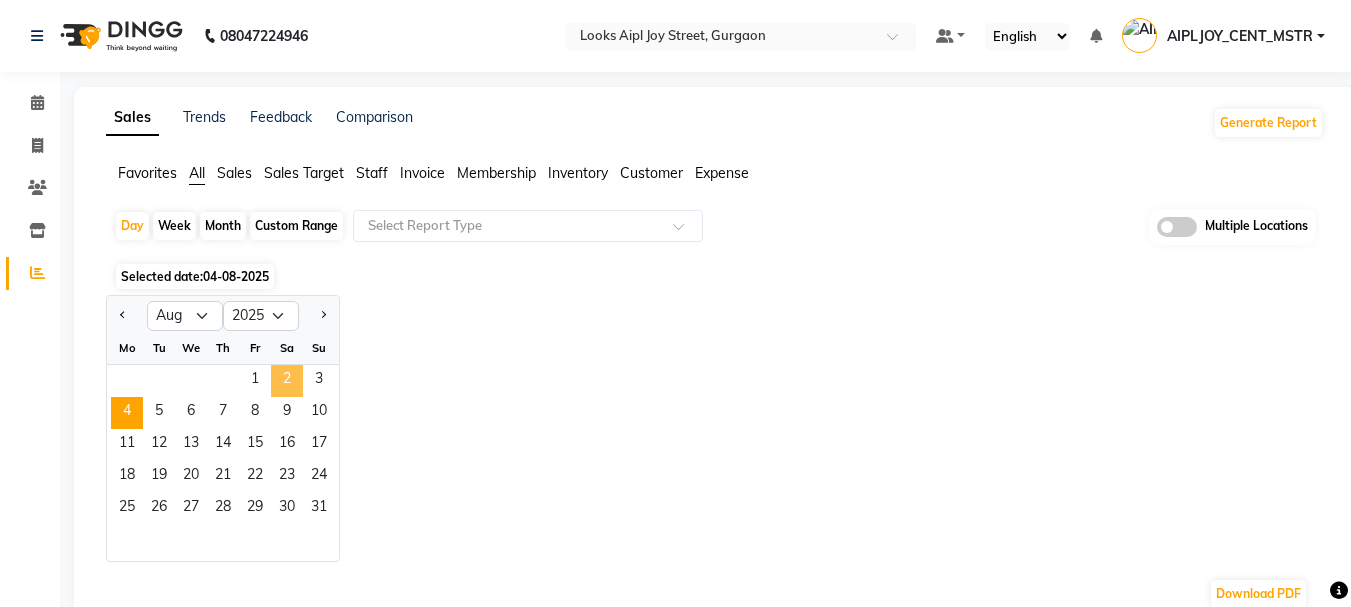 click on "2" 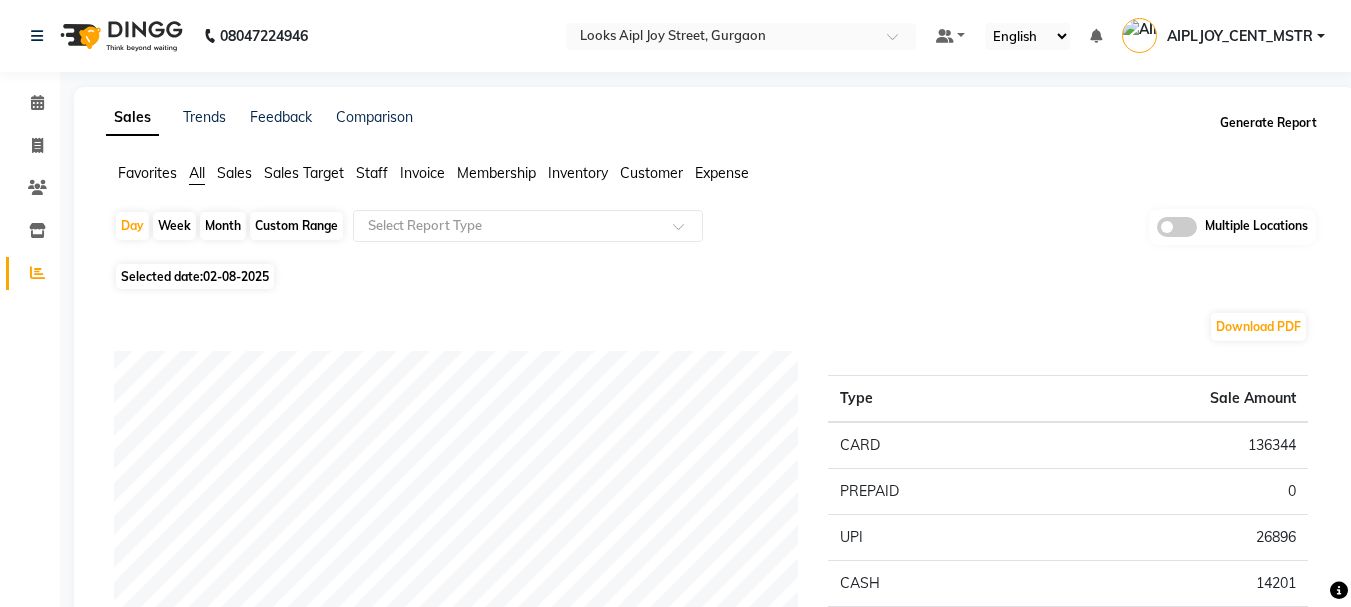 click on "Generate Report" 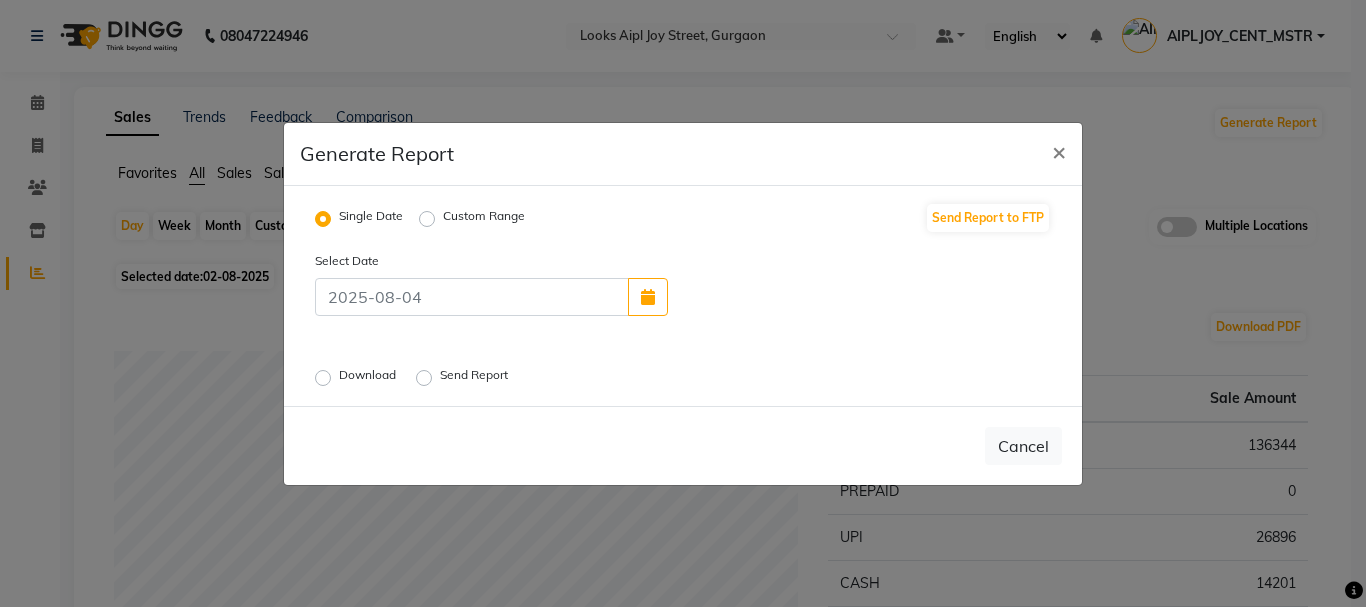 click on "Download" 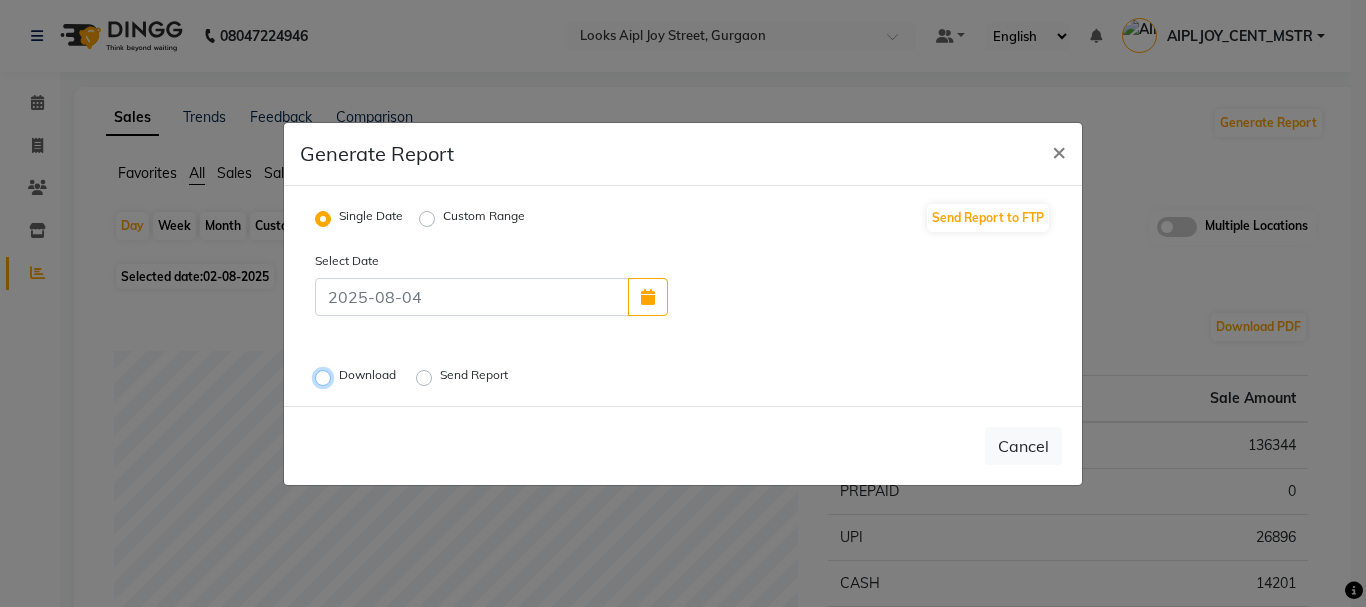 click on "Download" at bounding box center (326, 377) 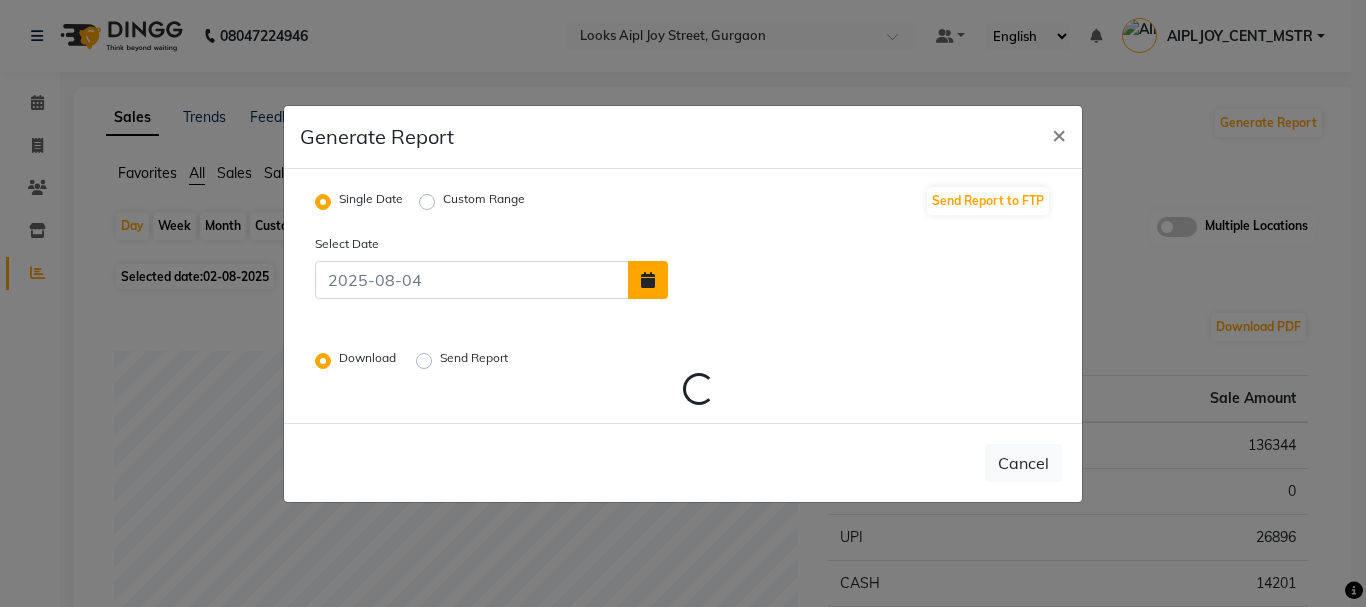 click 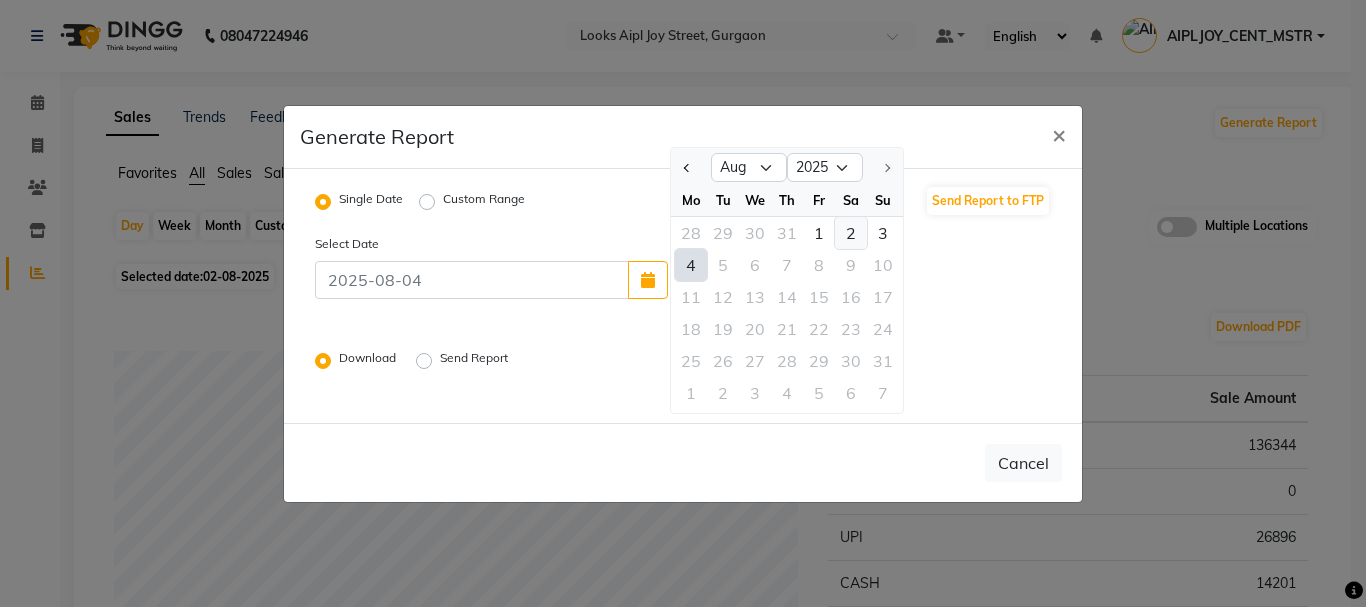 click on "2" 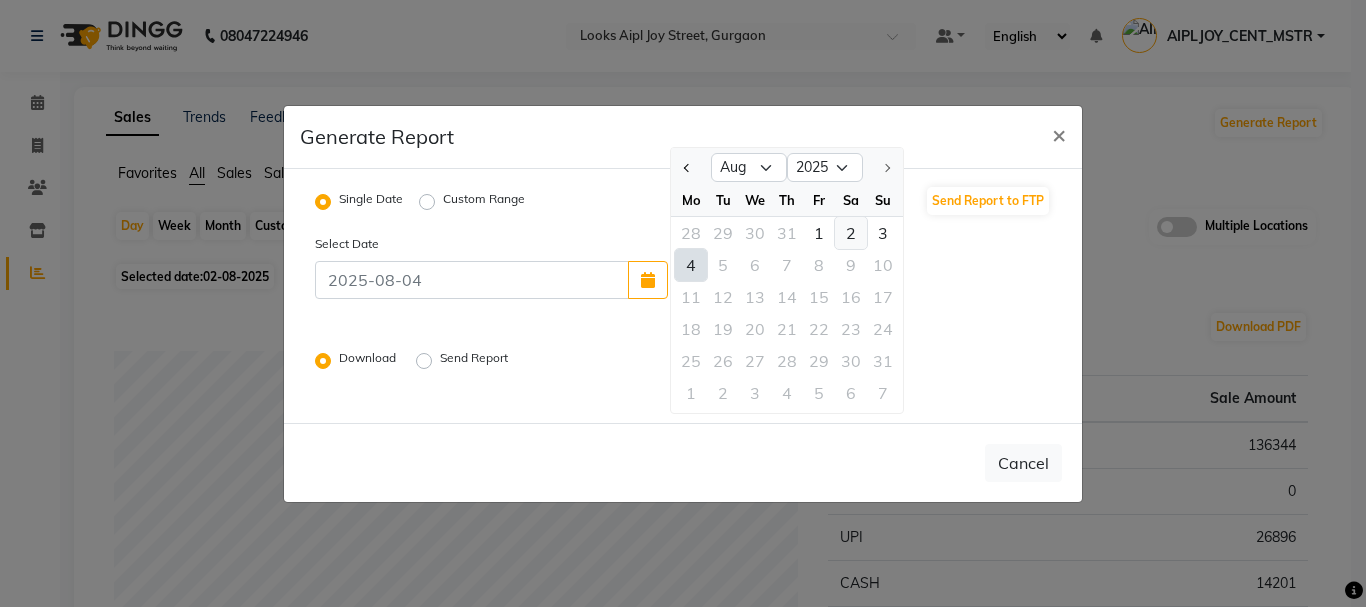 type on "02-08-2025" 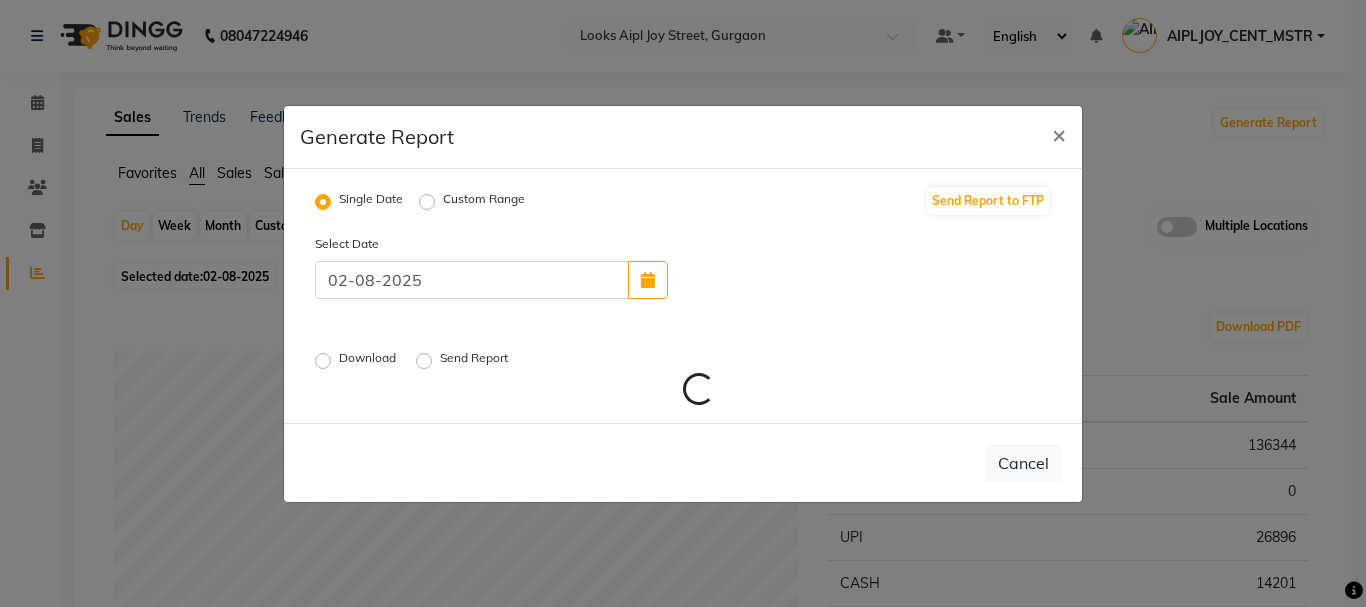 click on "Download" 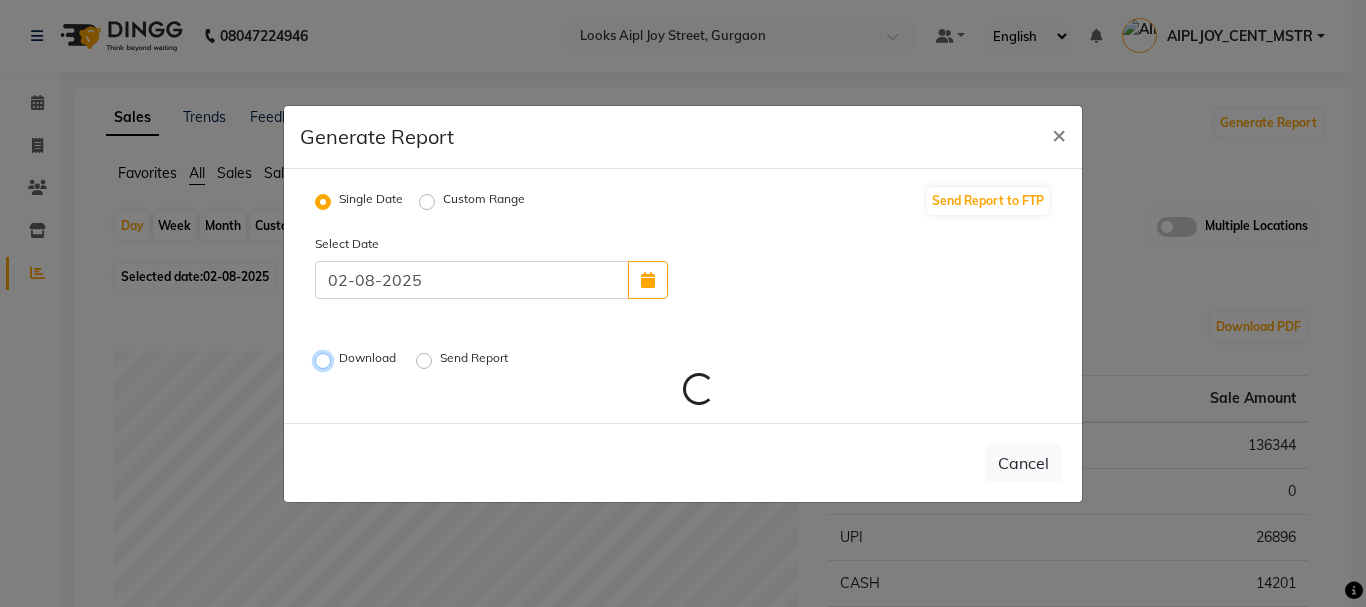 click on "Download" at bounding box center (326, 360) 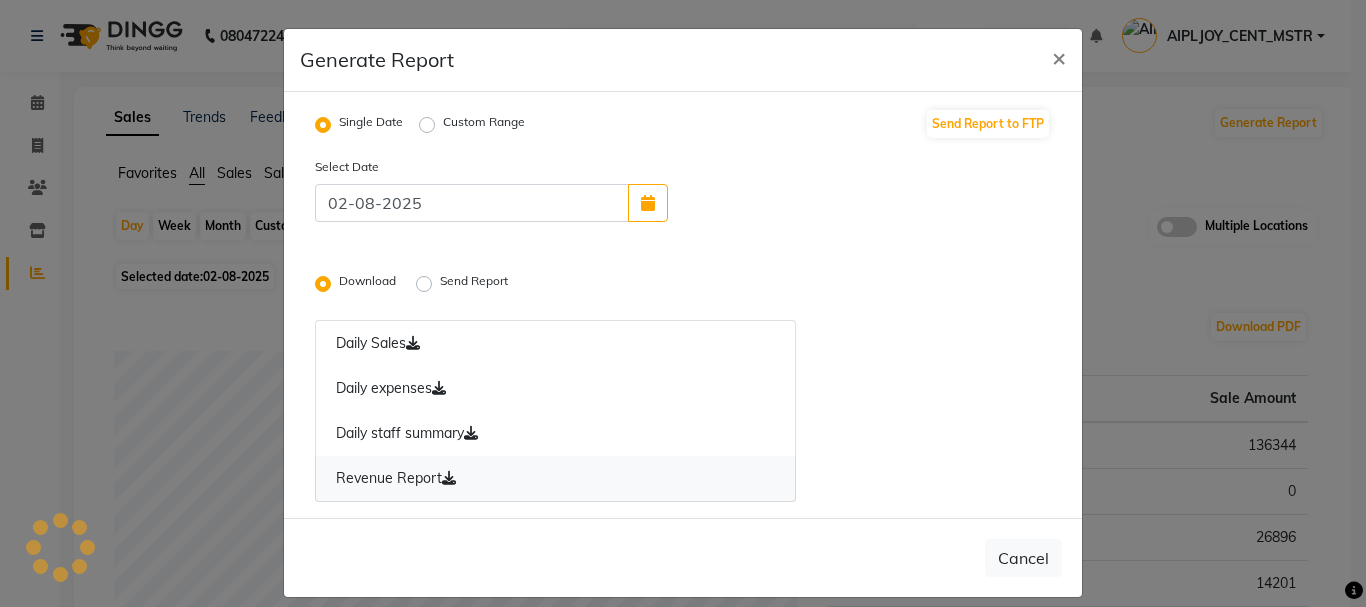 click 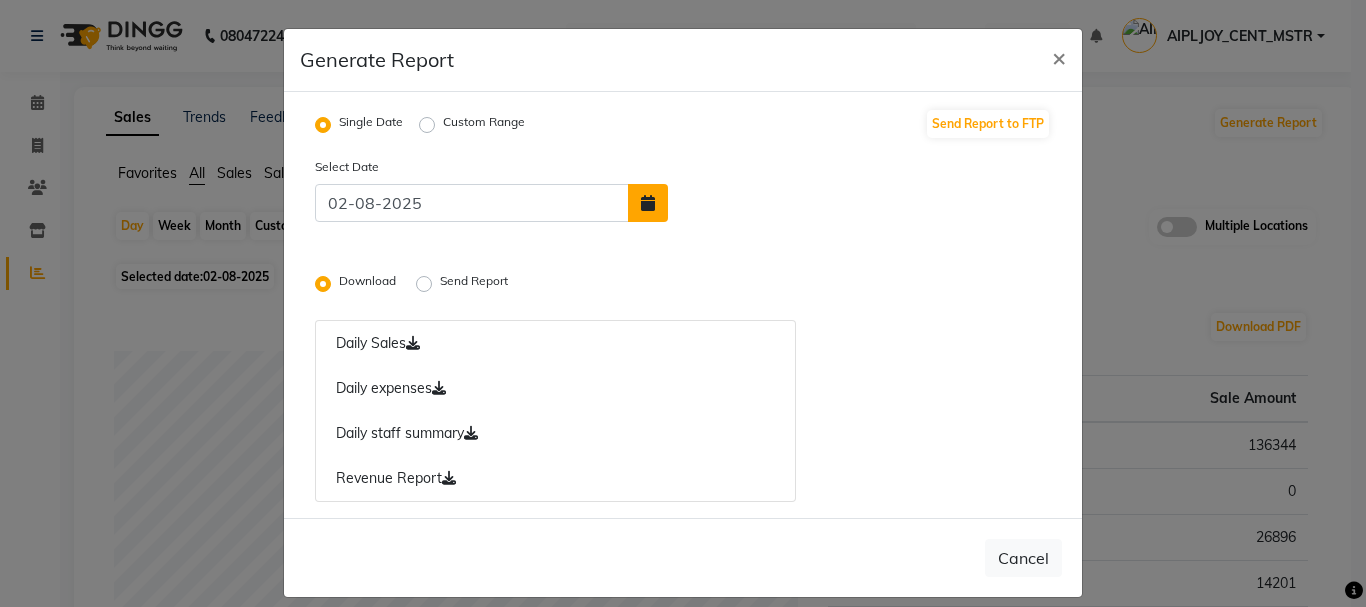 click 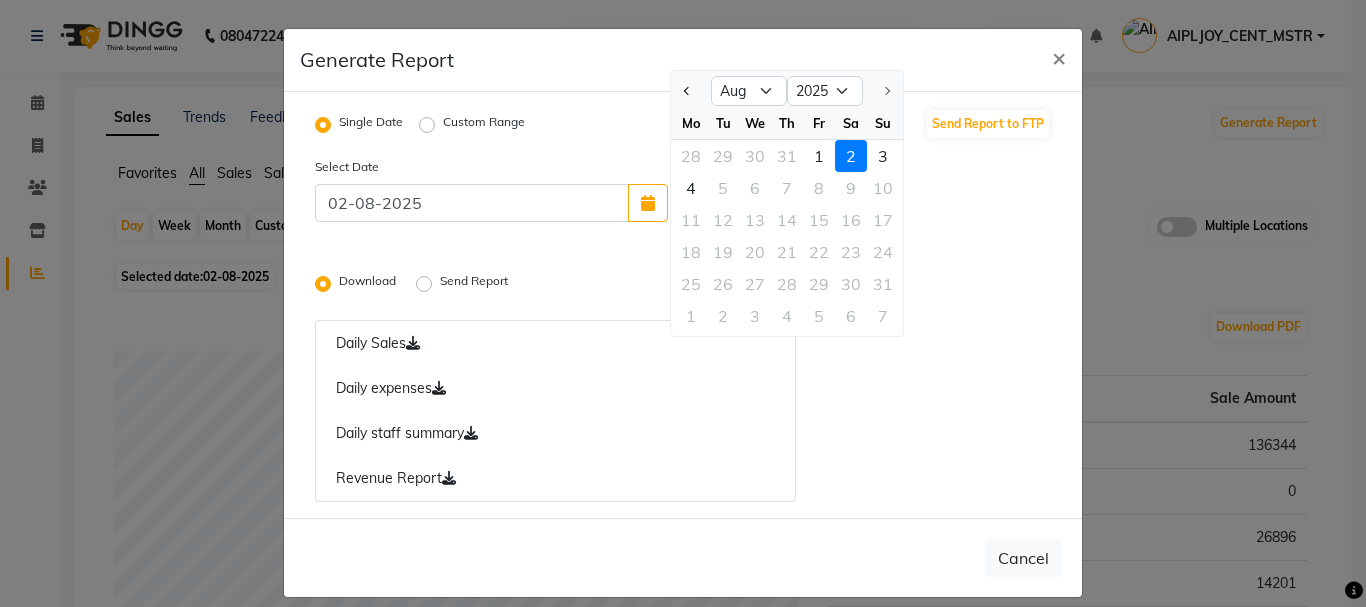 click on "2" 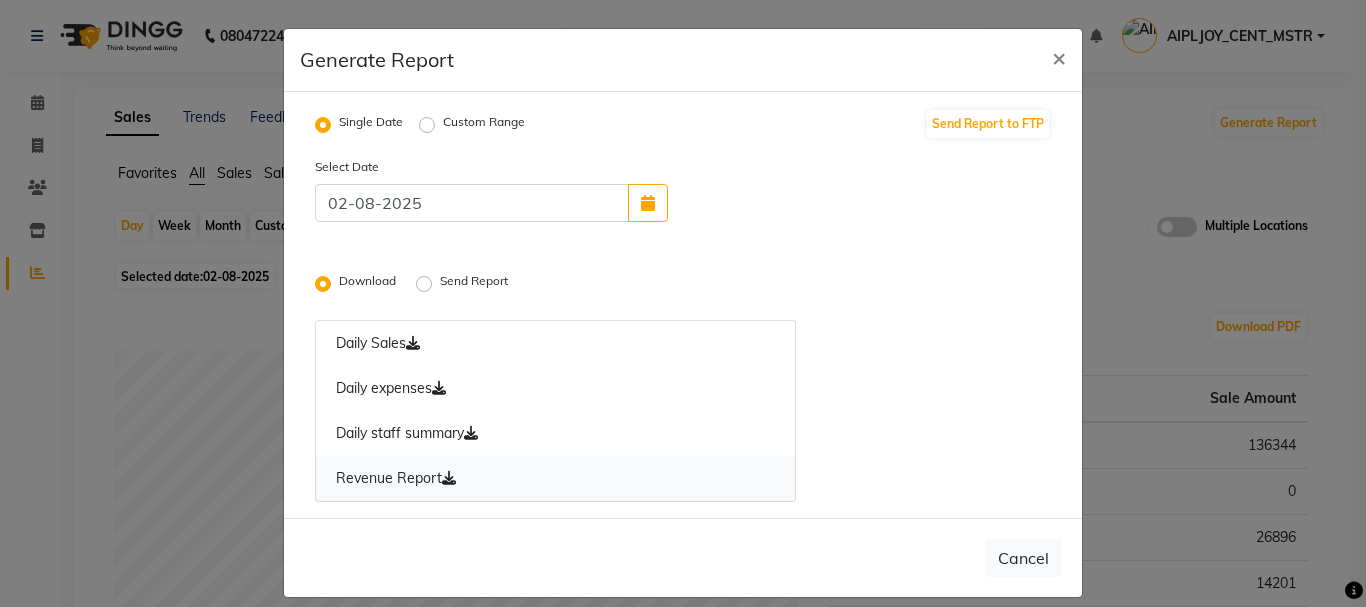 click 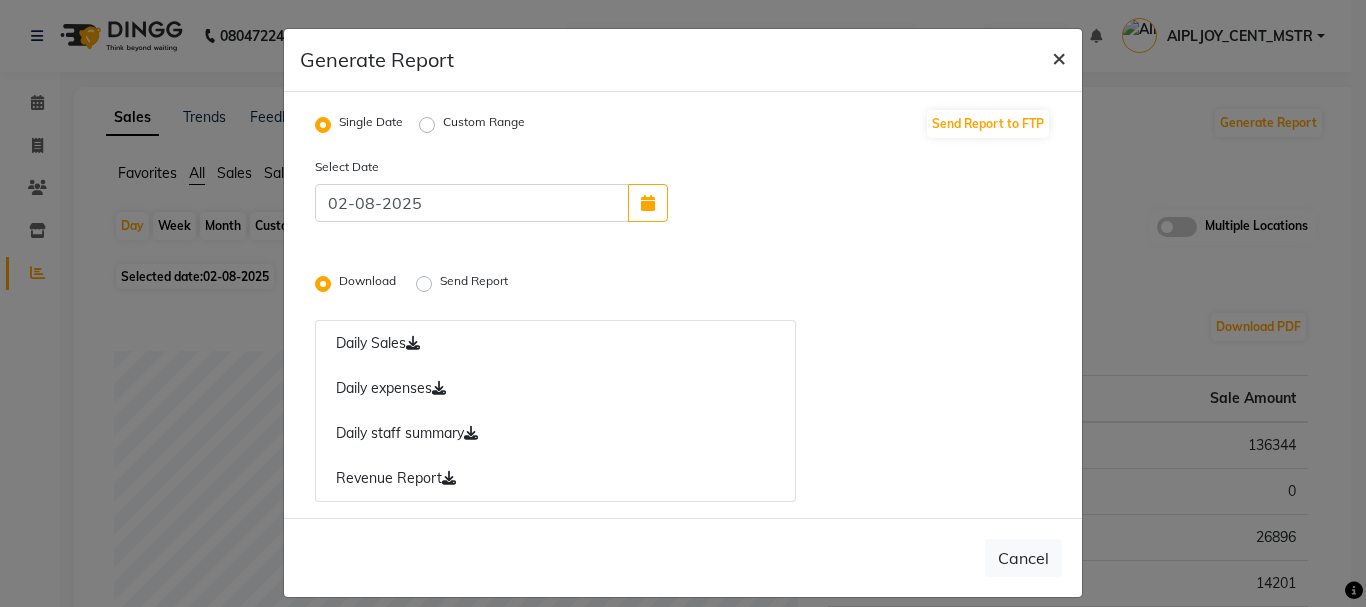 click on "×" 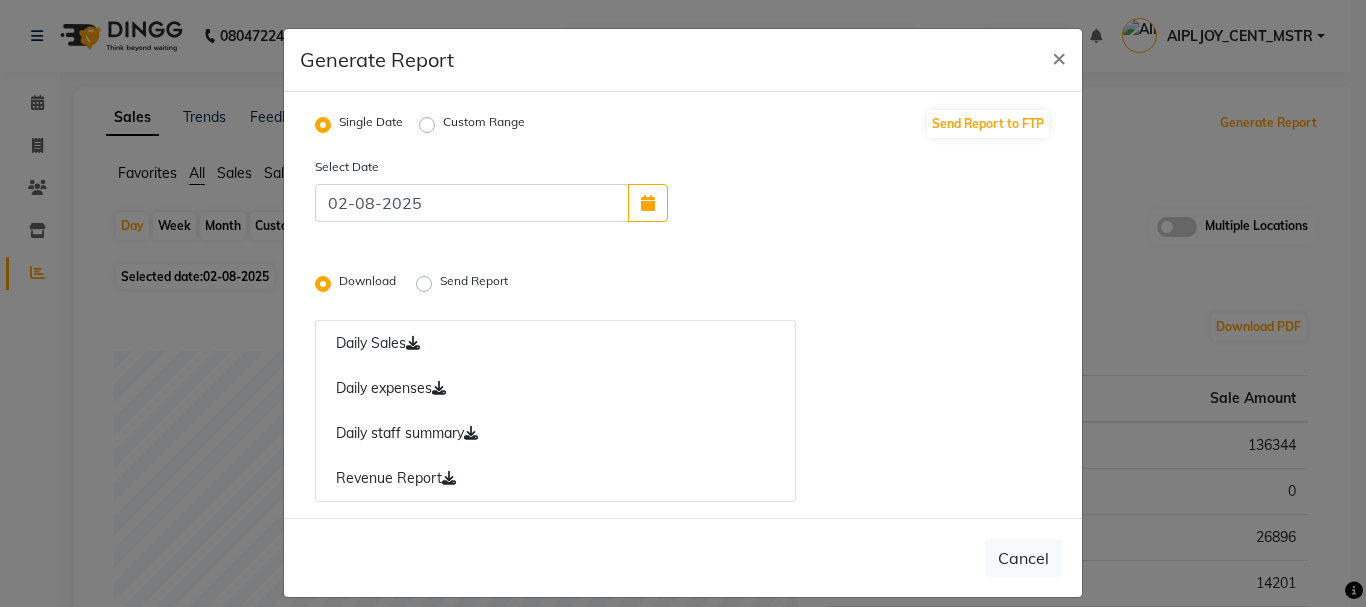 type 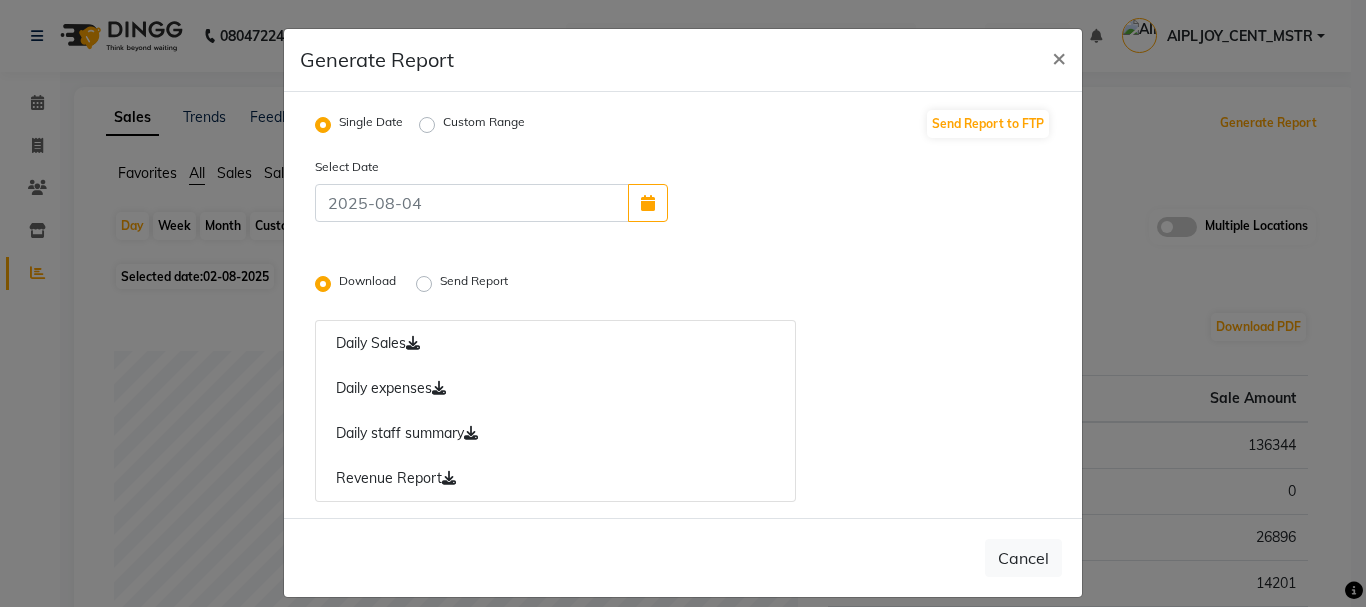 radio on "false" 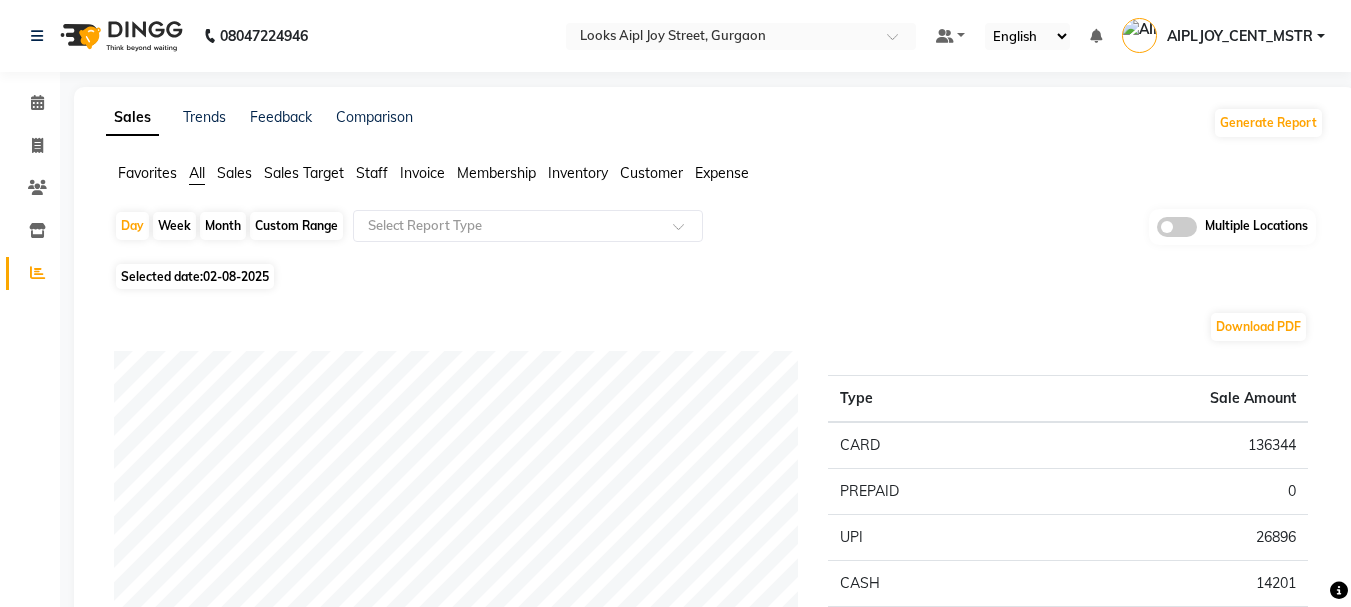 click on "02-08-2025" 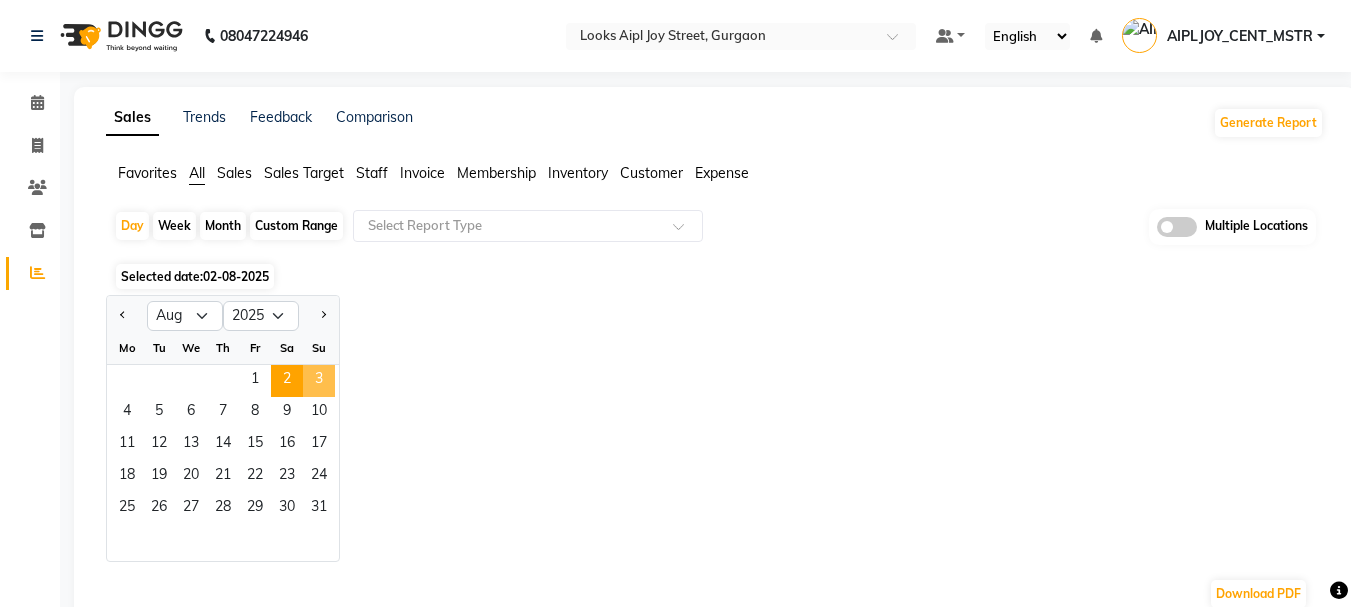 click on "3" 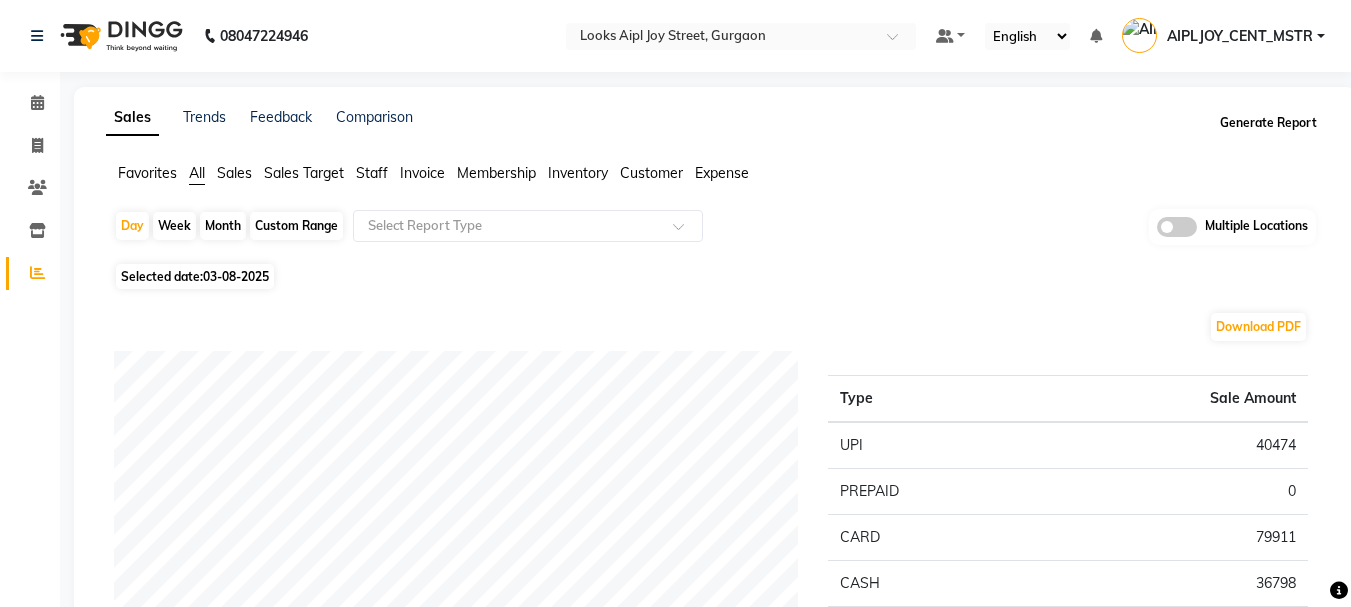 click on "Generate Report" 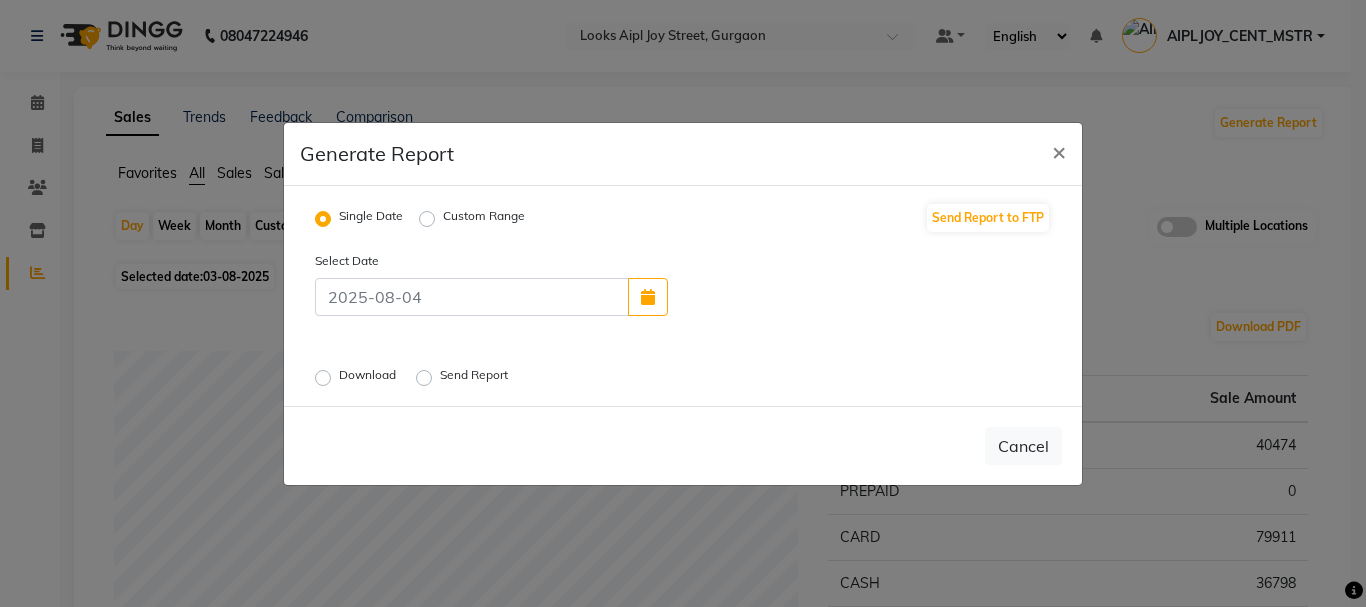 click on "Download" 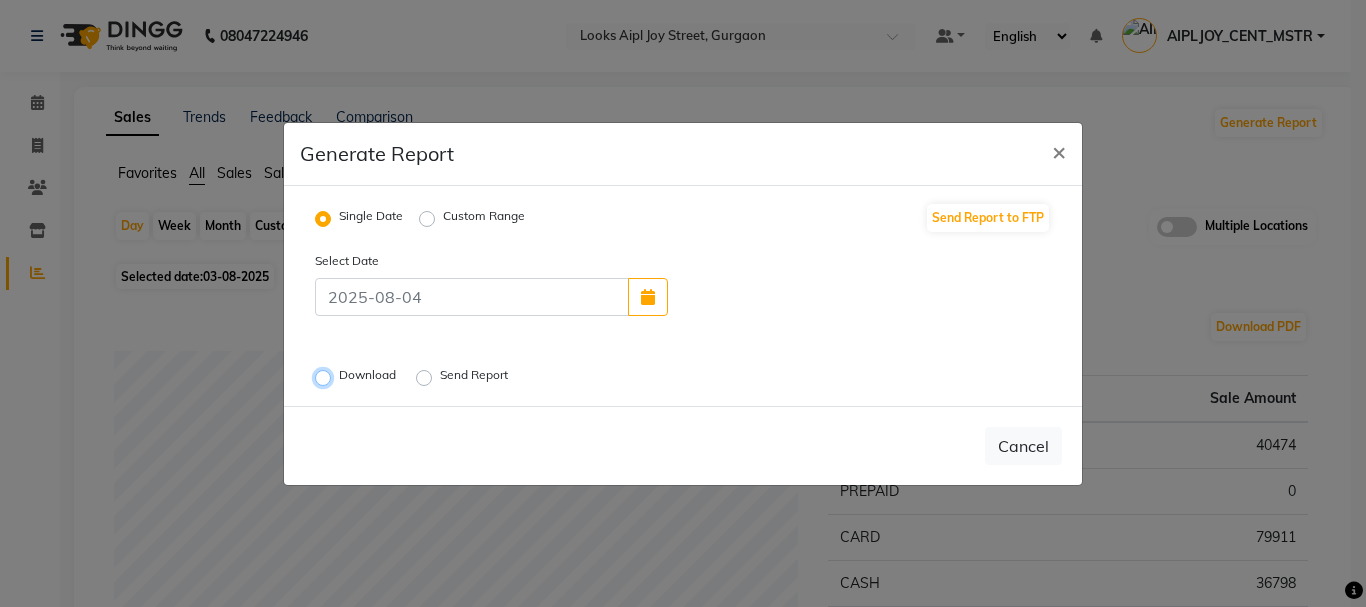 click on "Download" at bounding box center [326, 377] 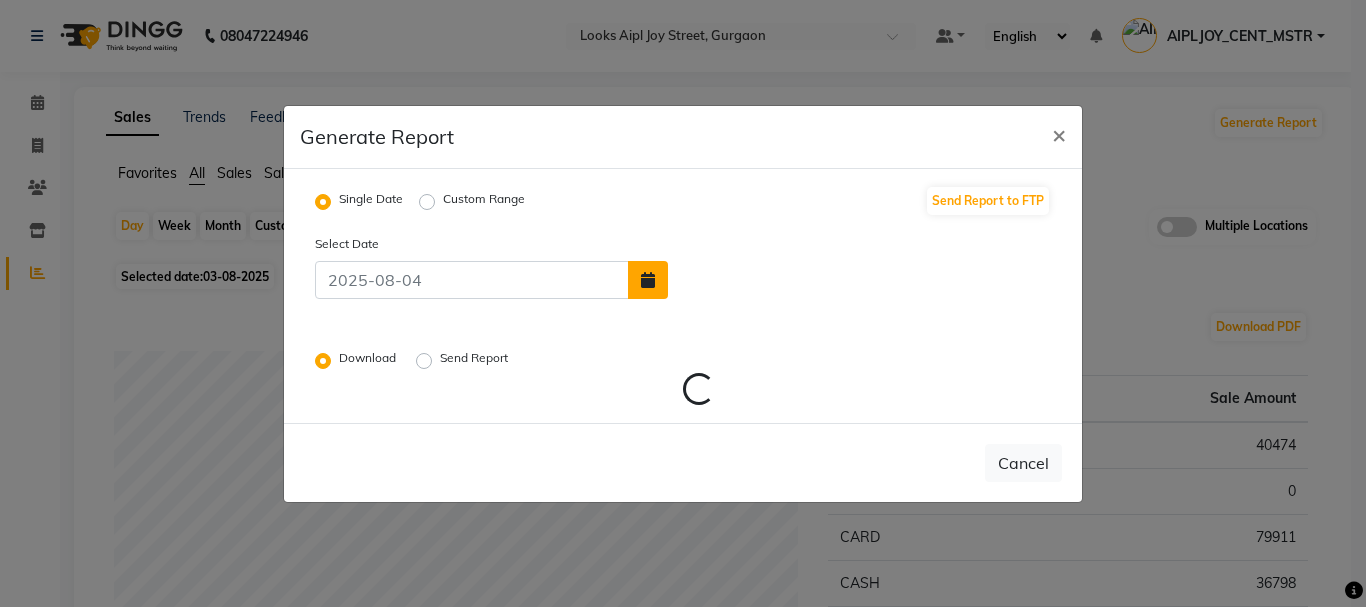 click 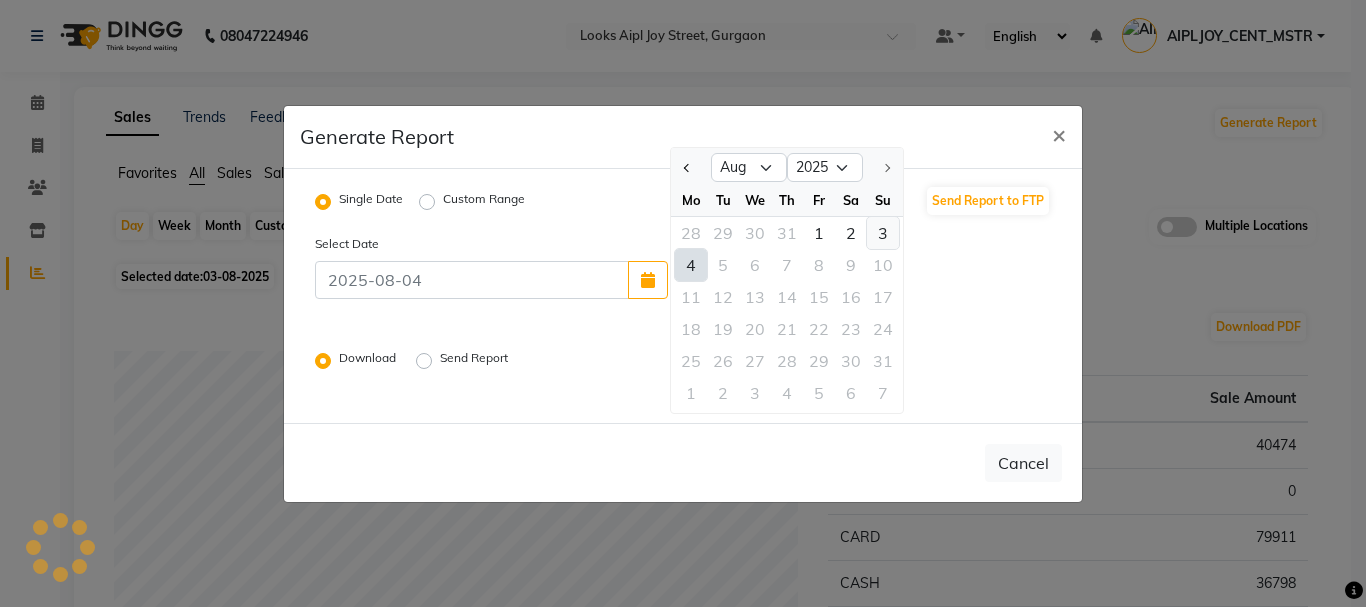 click on "3" 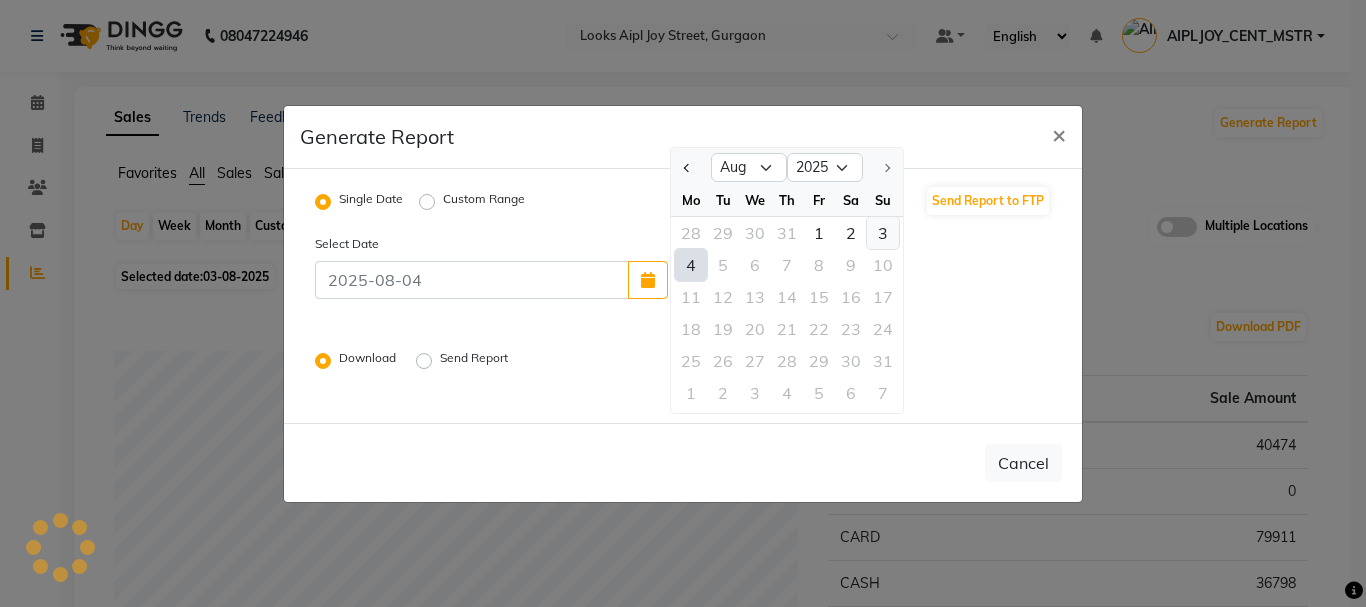 type on "03-08-2025" 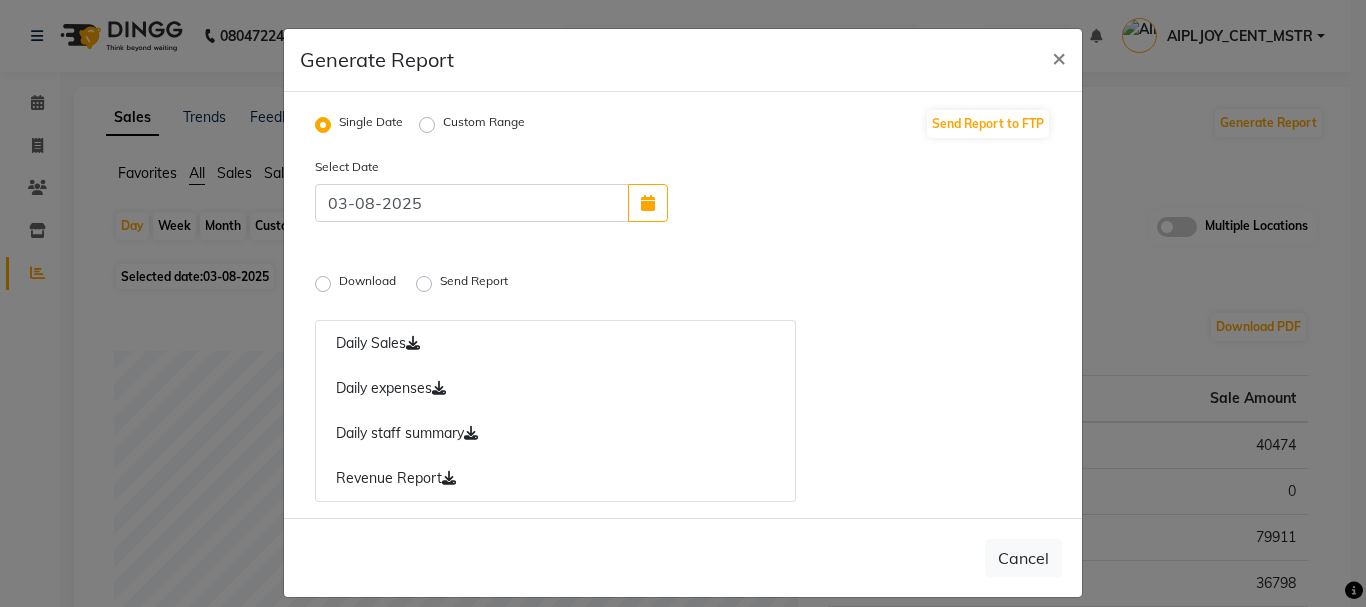 click on "Download" 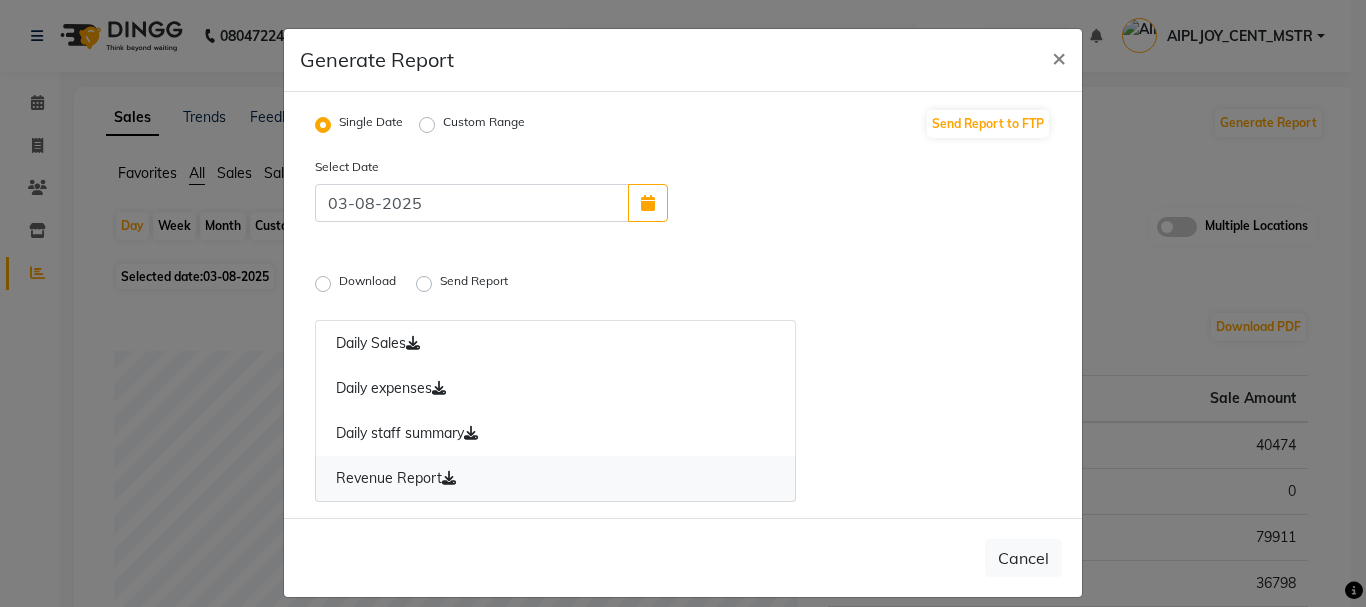 click 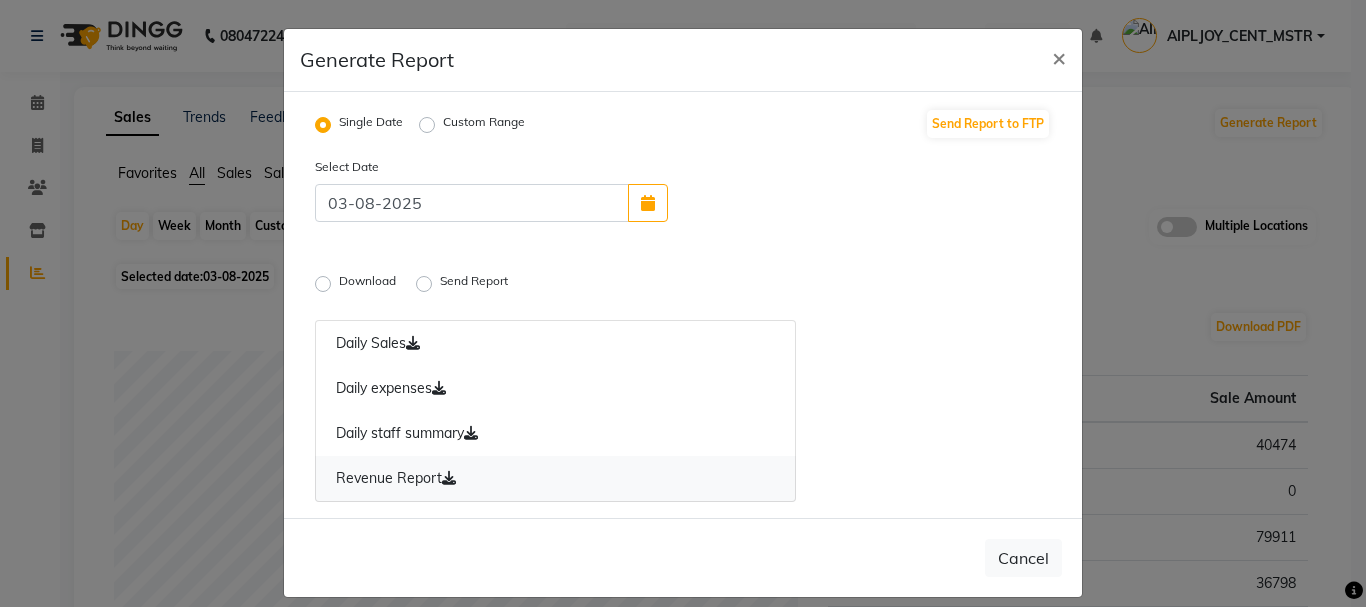 click 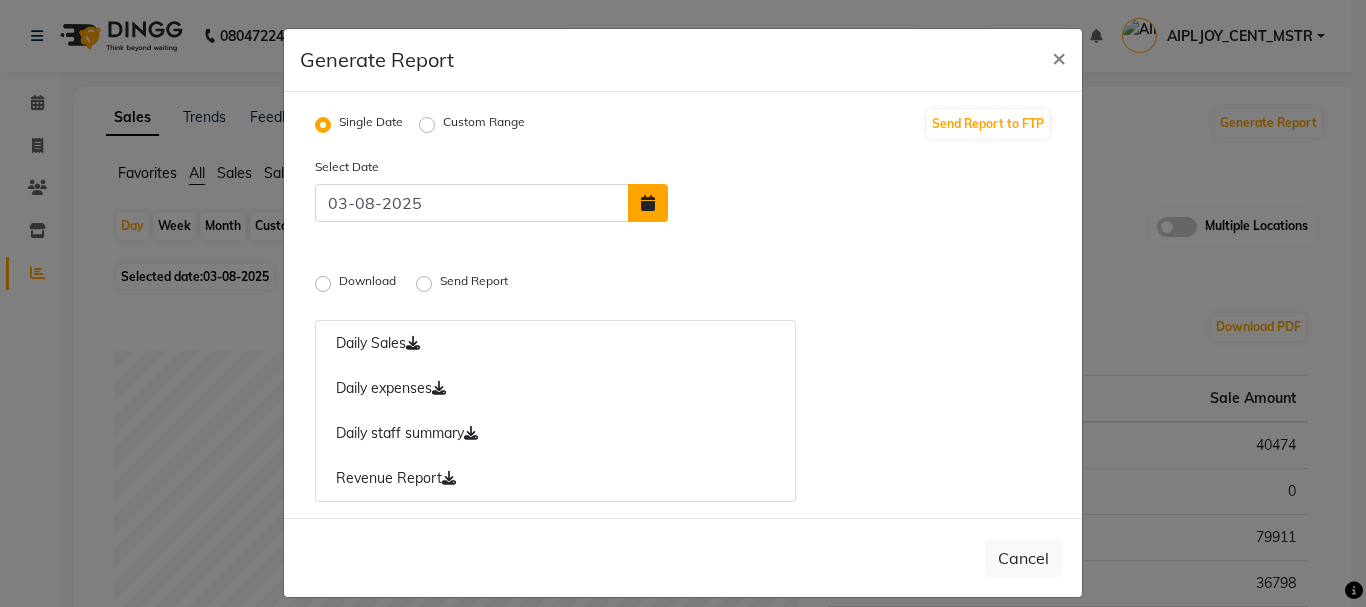 click 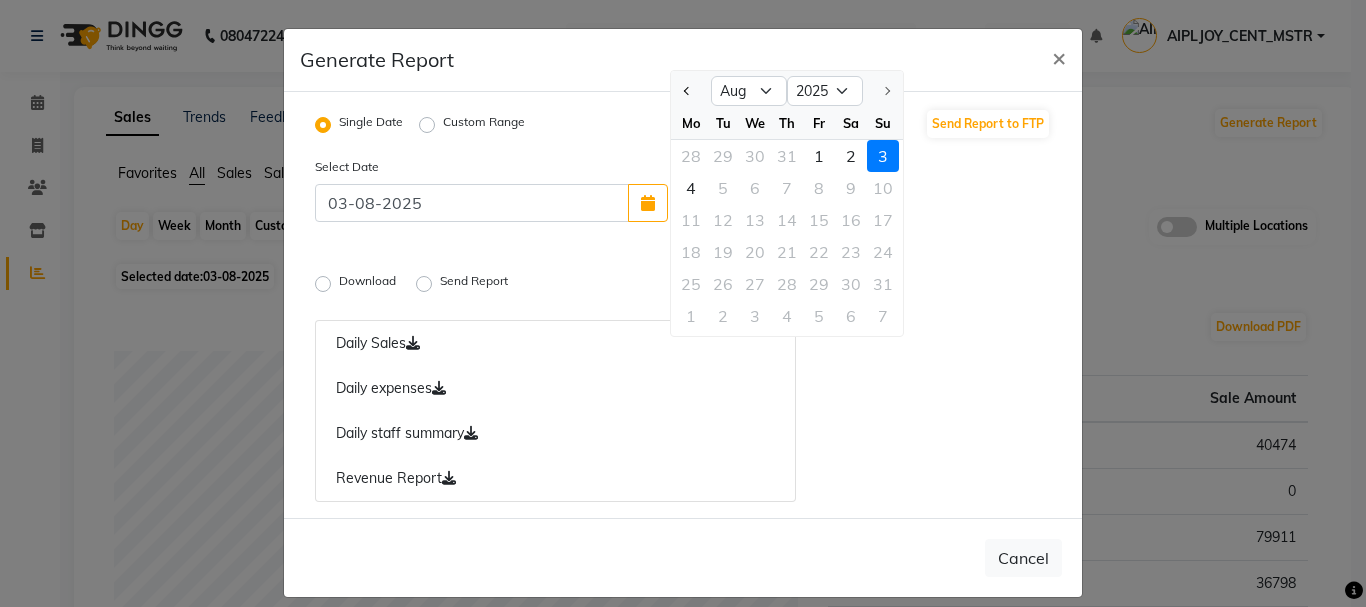 click on "3" 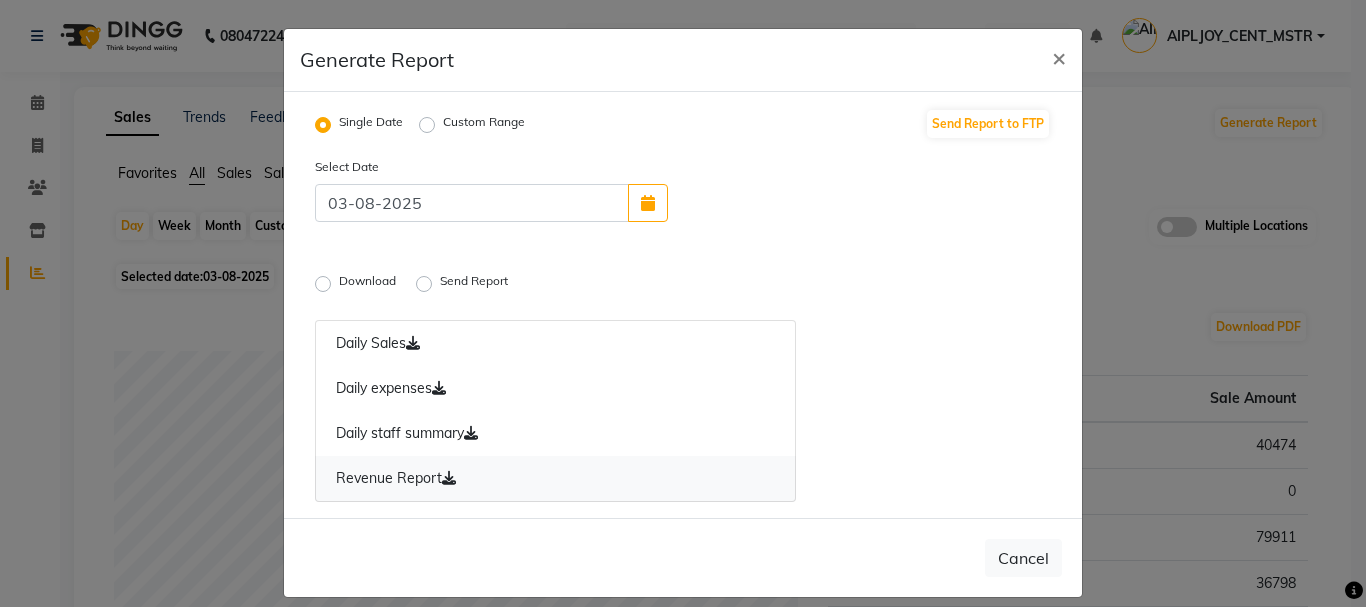 click 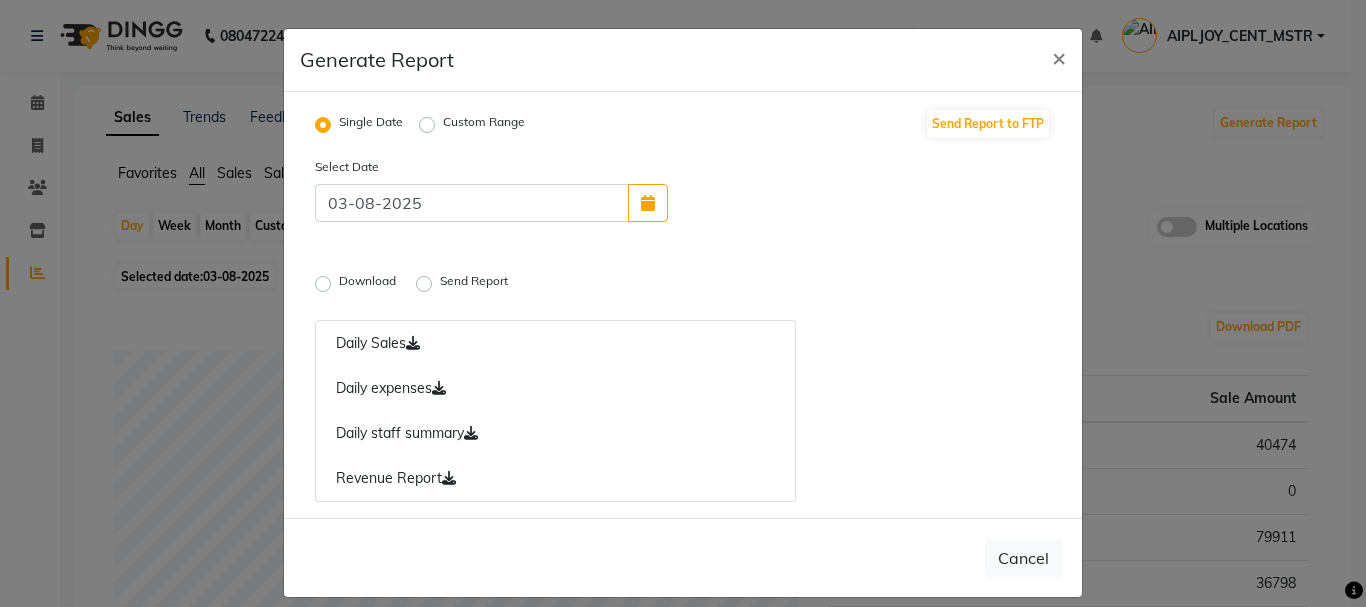 click on "Custom Range" 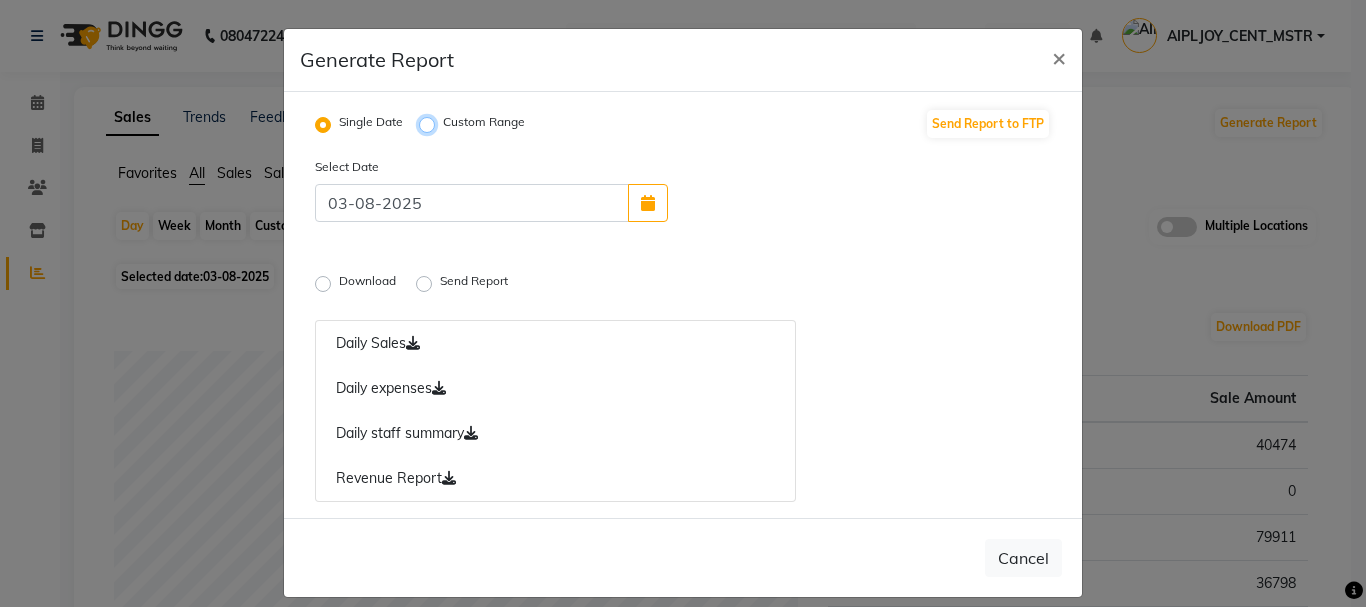click on "Custom Range" at bounding box center [430, 125] 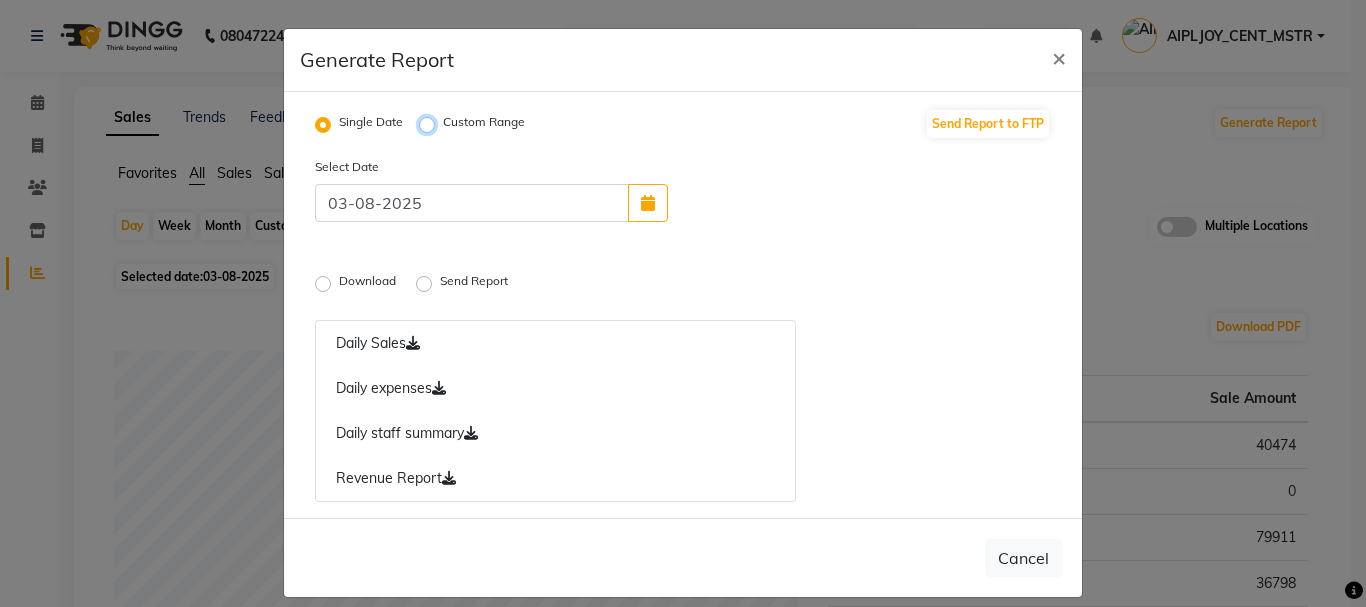 radio on "true" 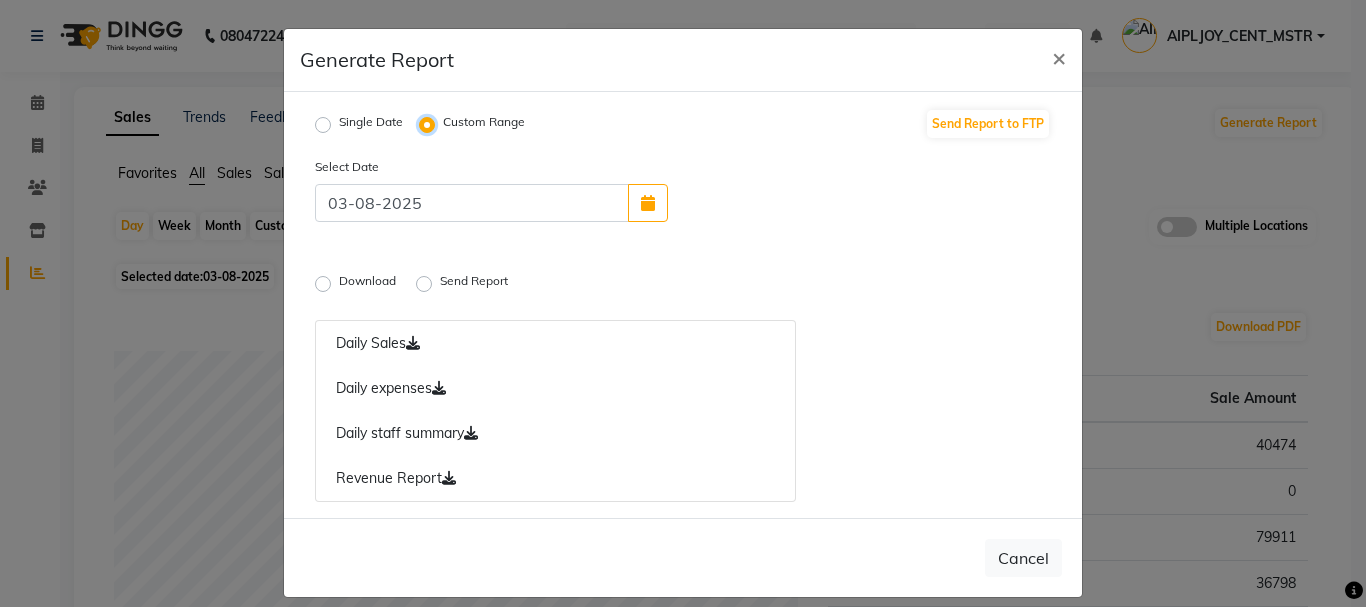 select on "8" 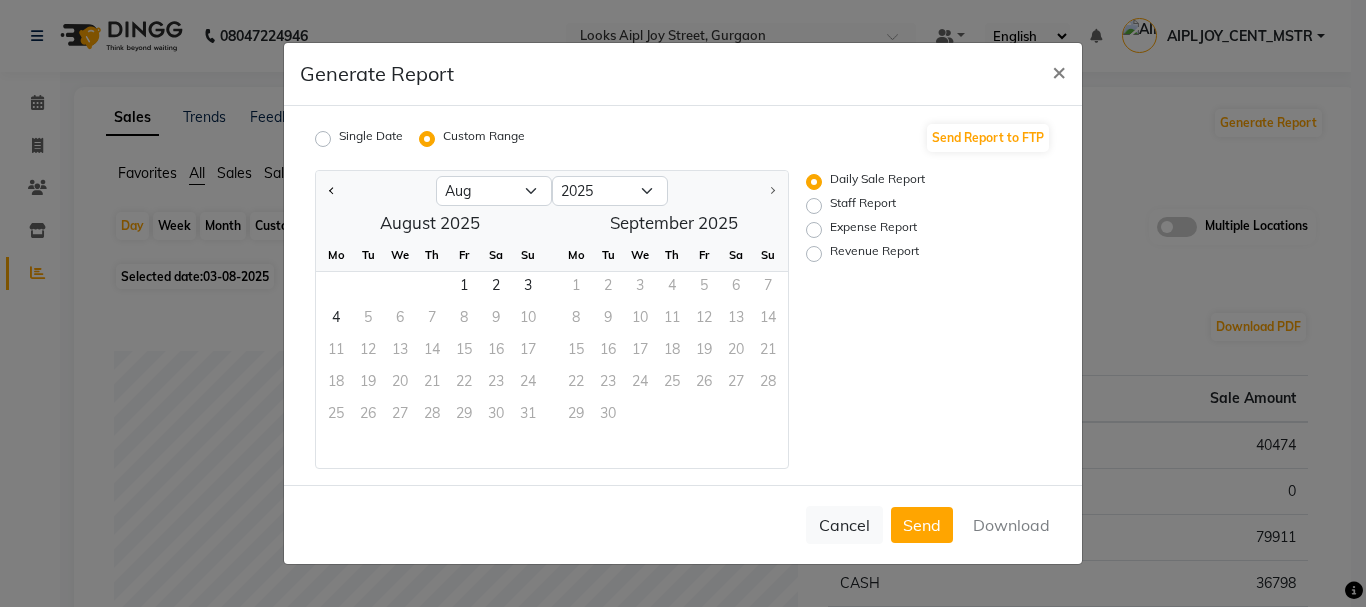 click on "Single Date" 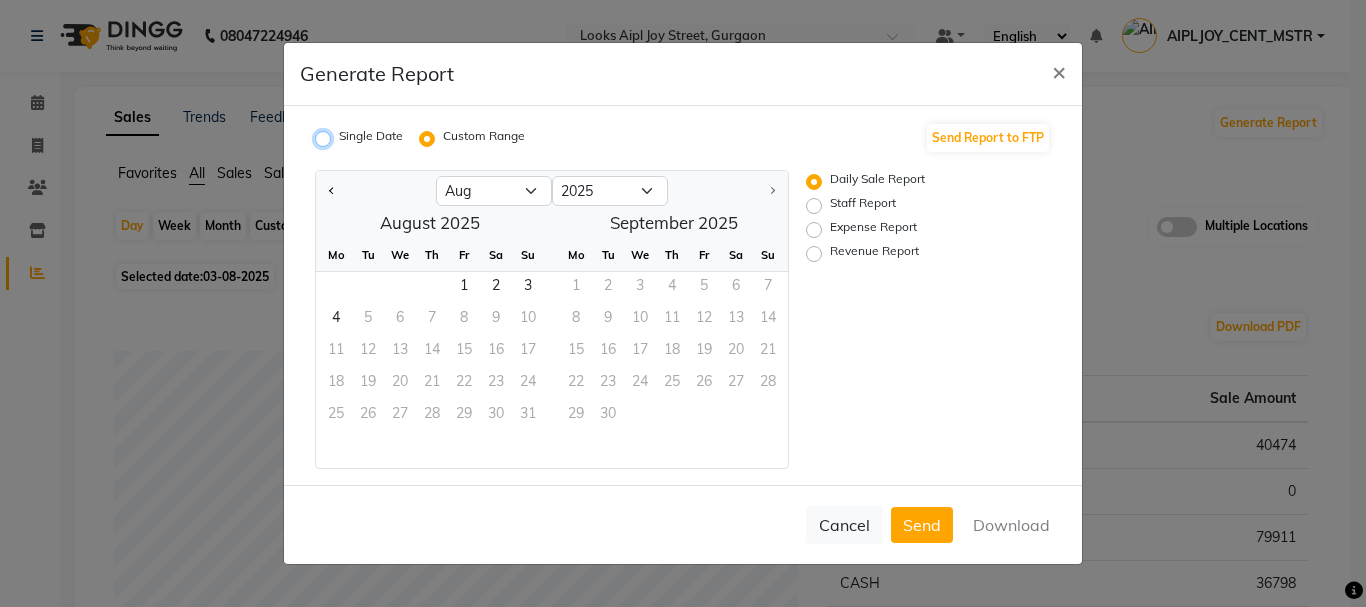 click on "Single Date" at bounding box center [326, 139] 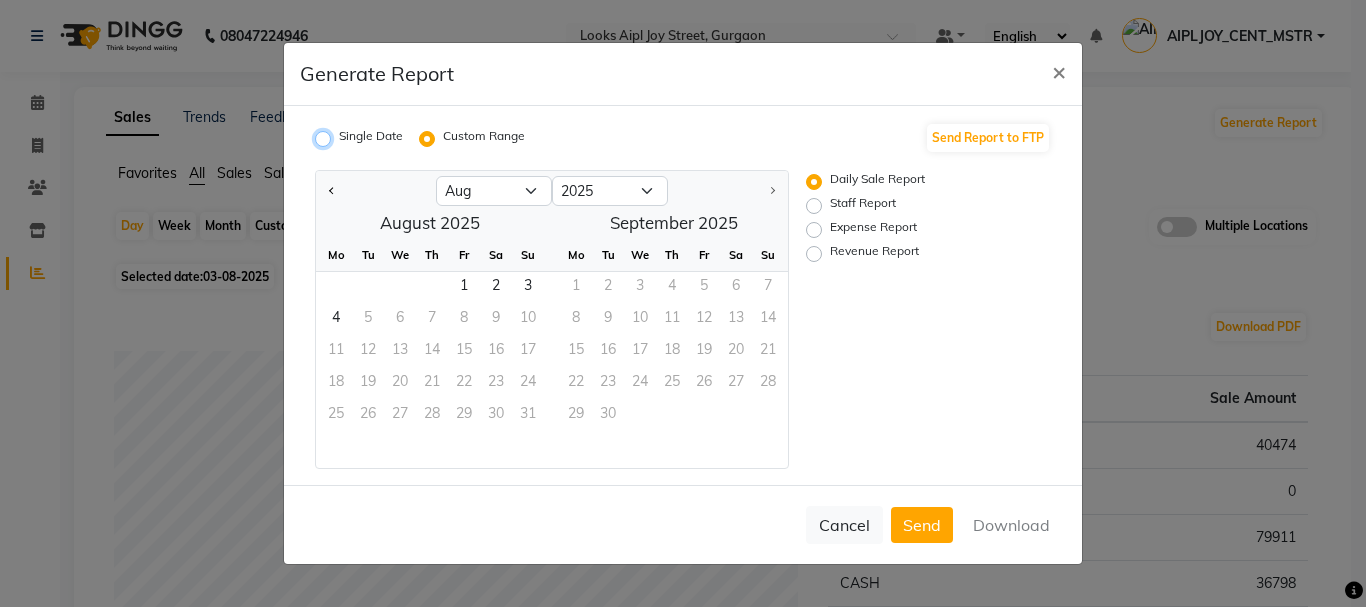 radio on "true" 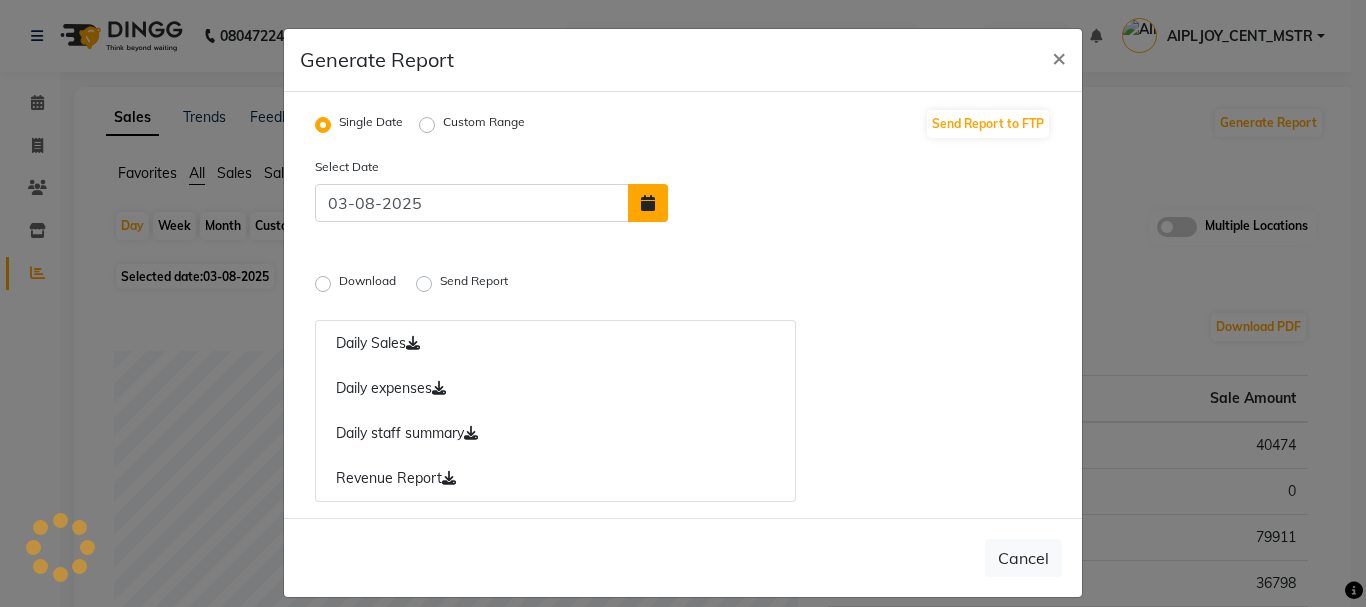 click 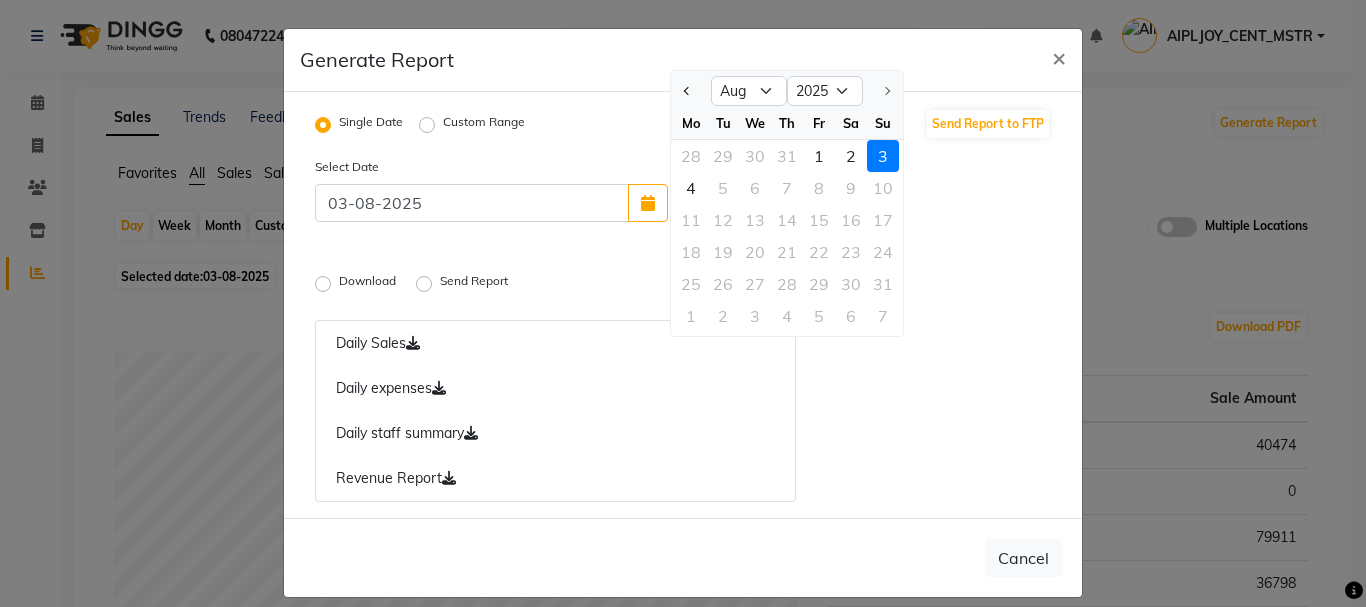 click on "3" 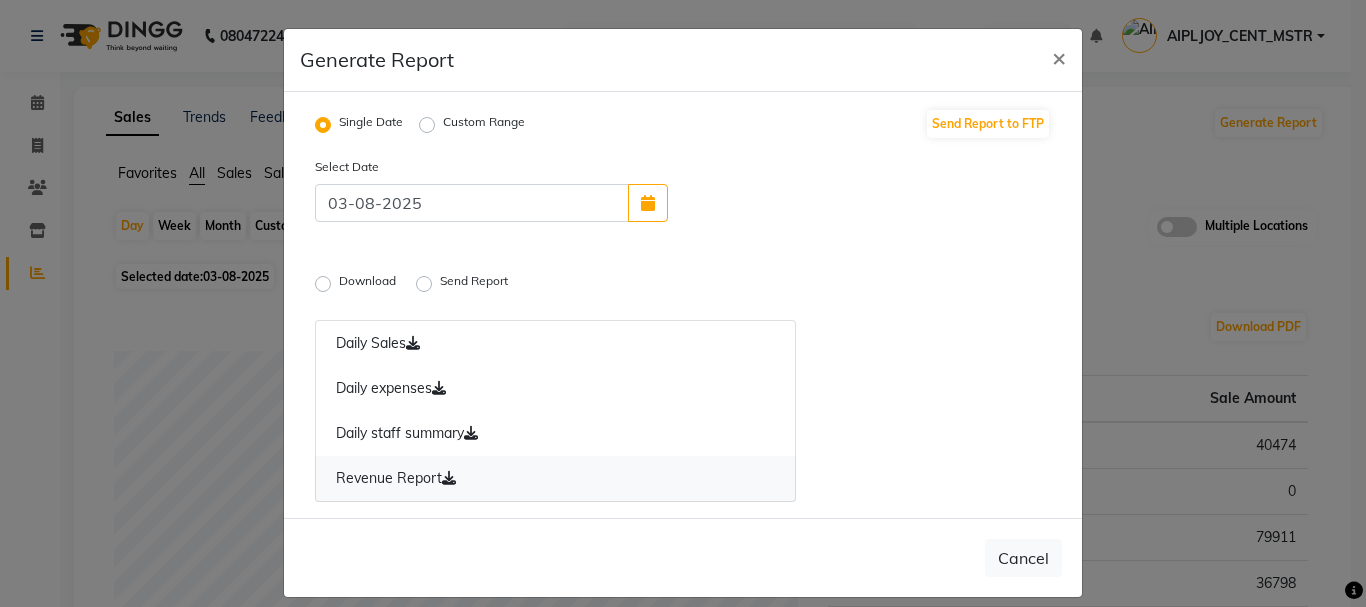 click 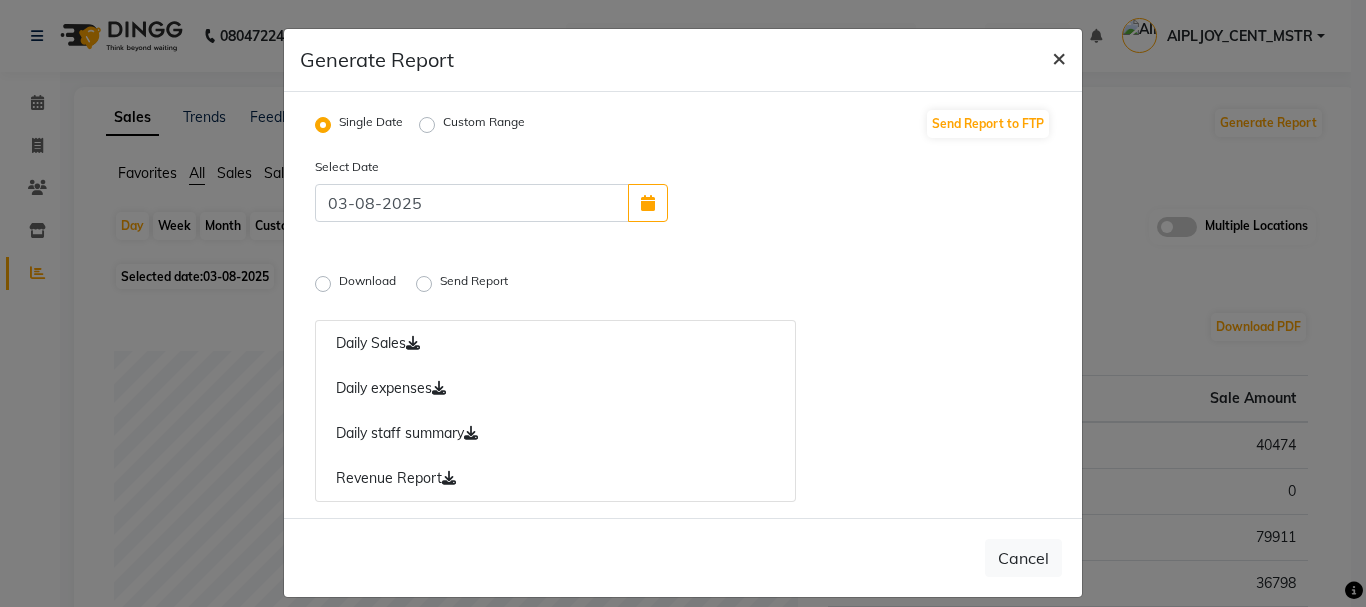 click on "×" 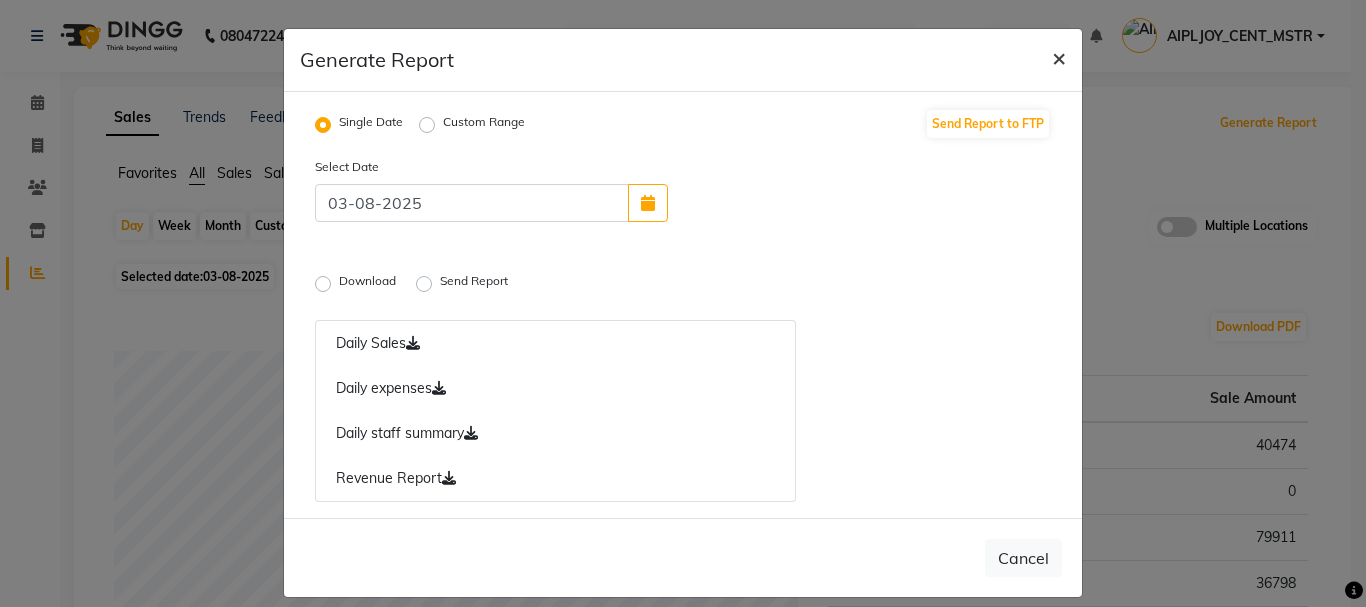 type 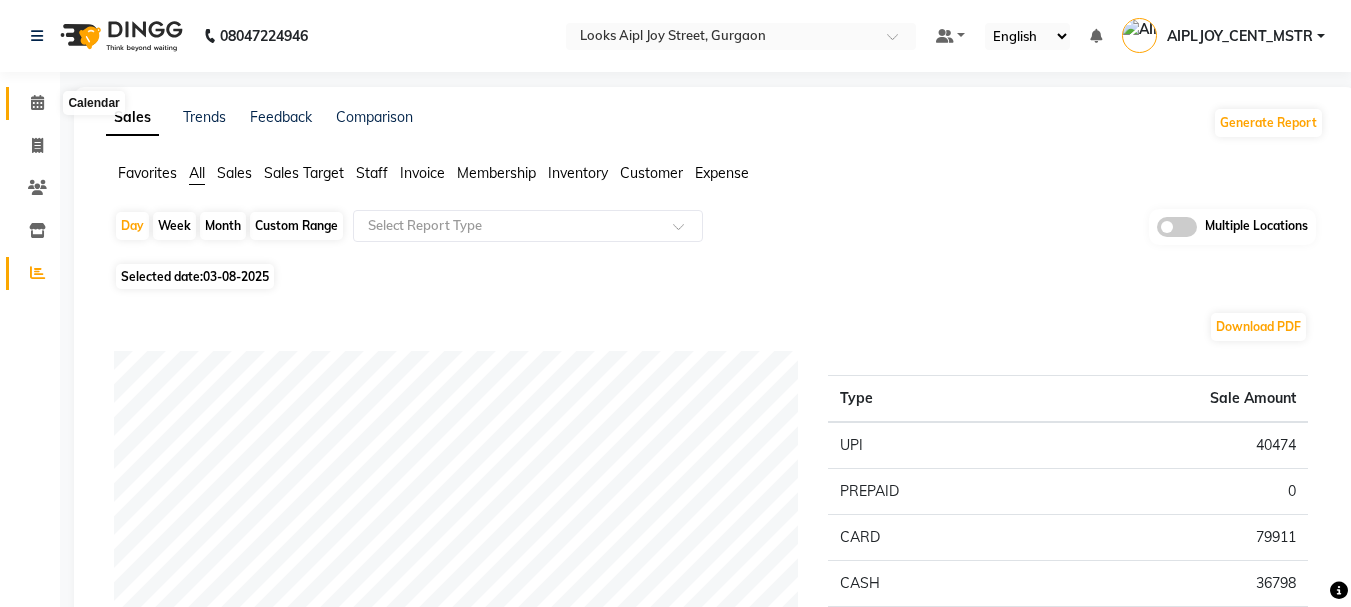 click 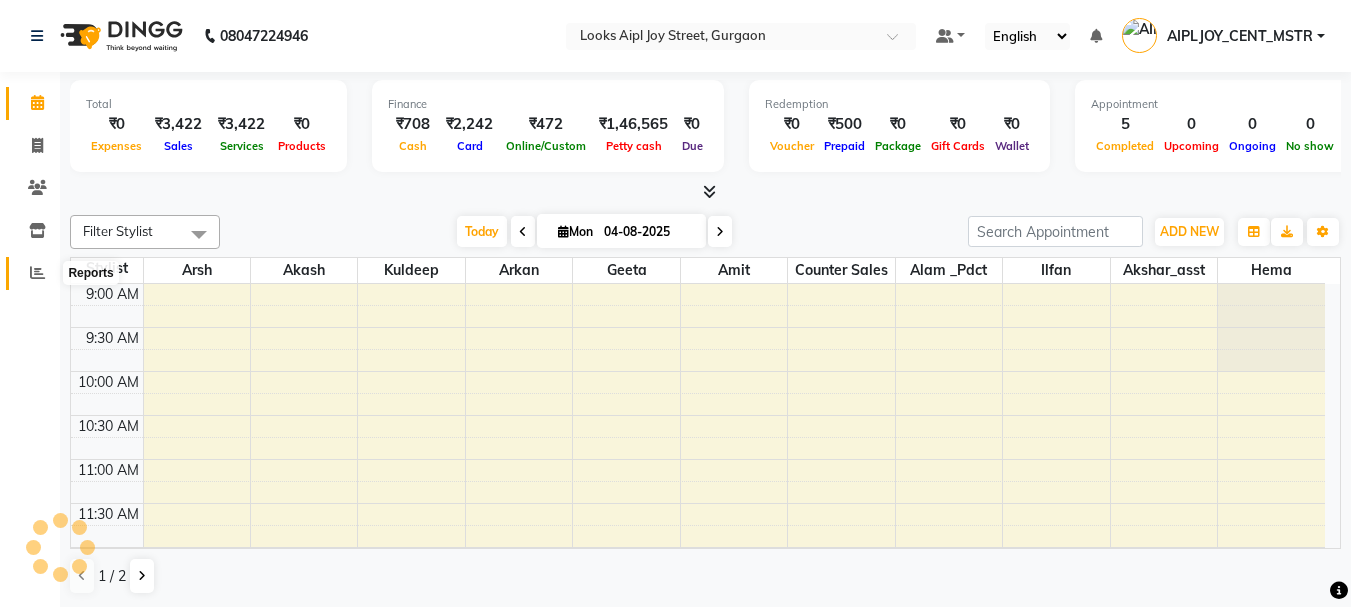 scroll, scrollTop: 0, scrollLeft: 0, axis: both 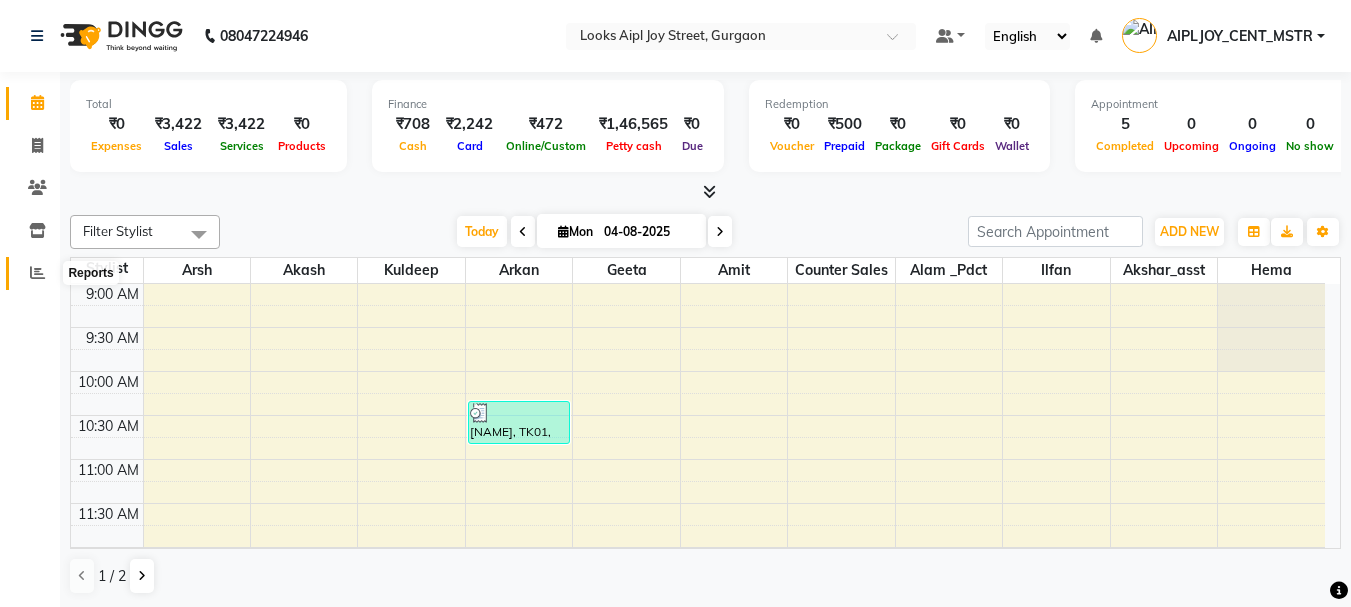 click 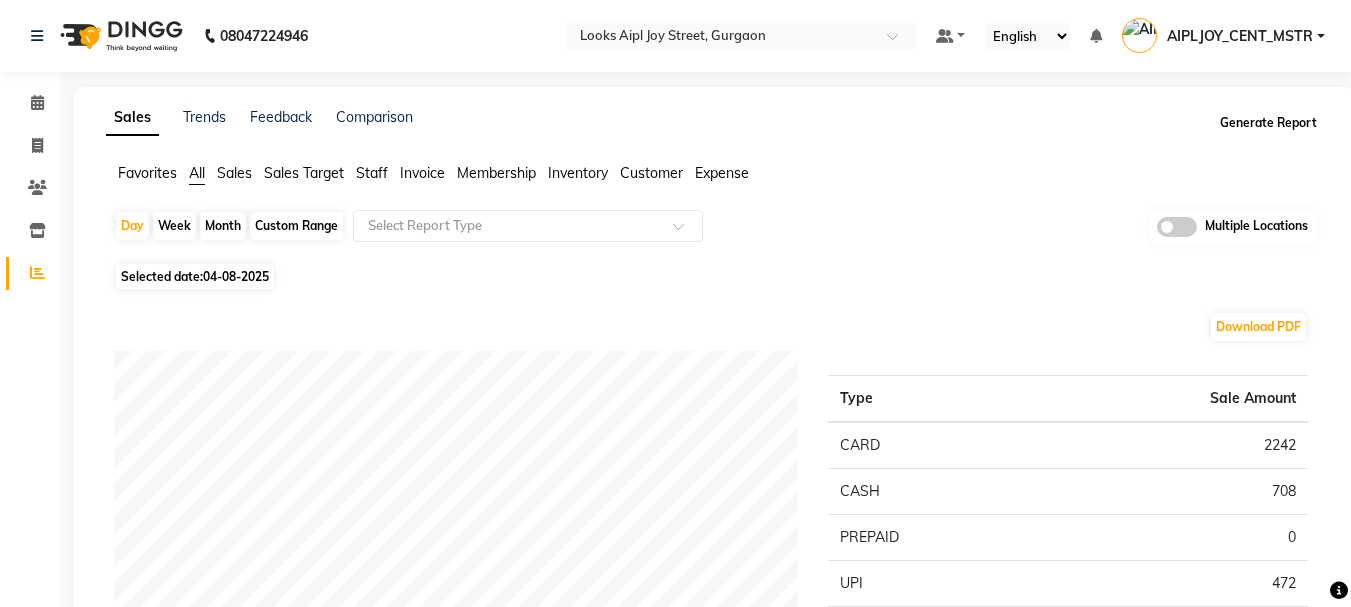 click on "Generate Report" 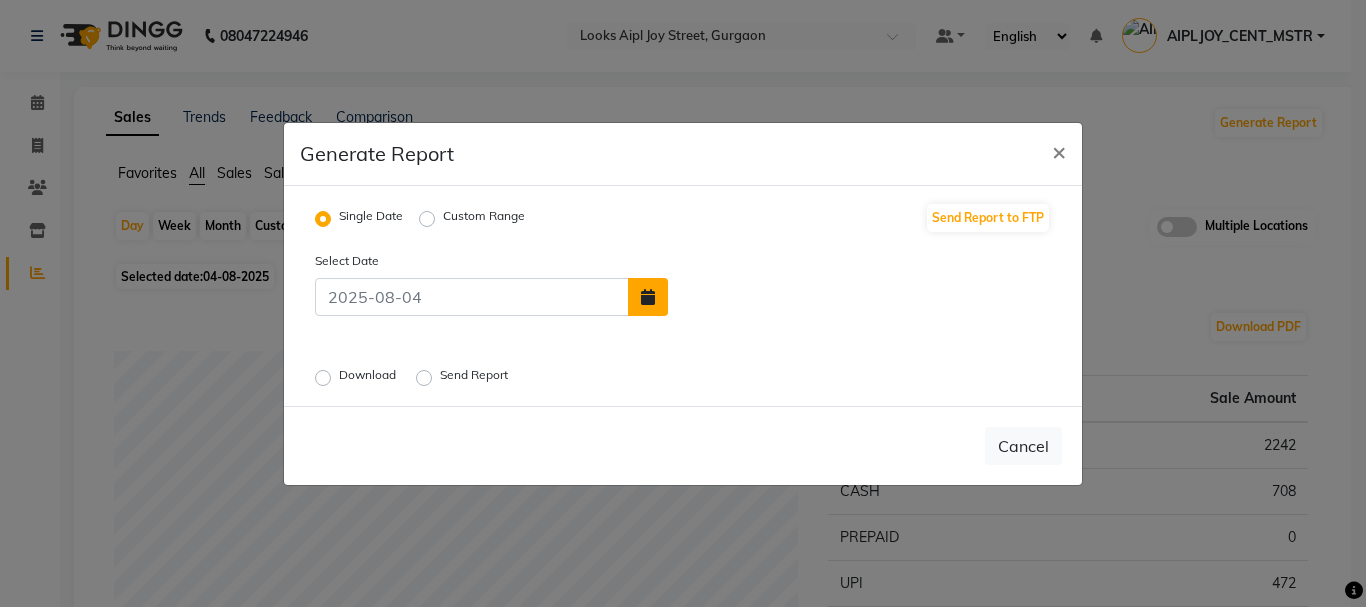 click 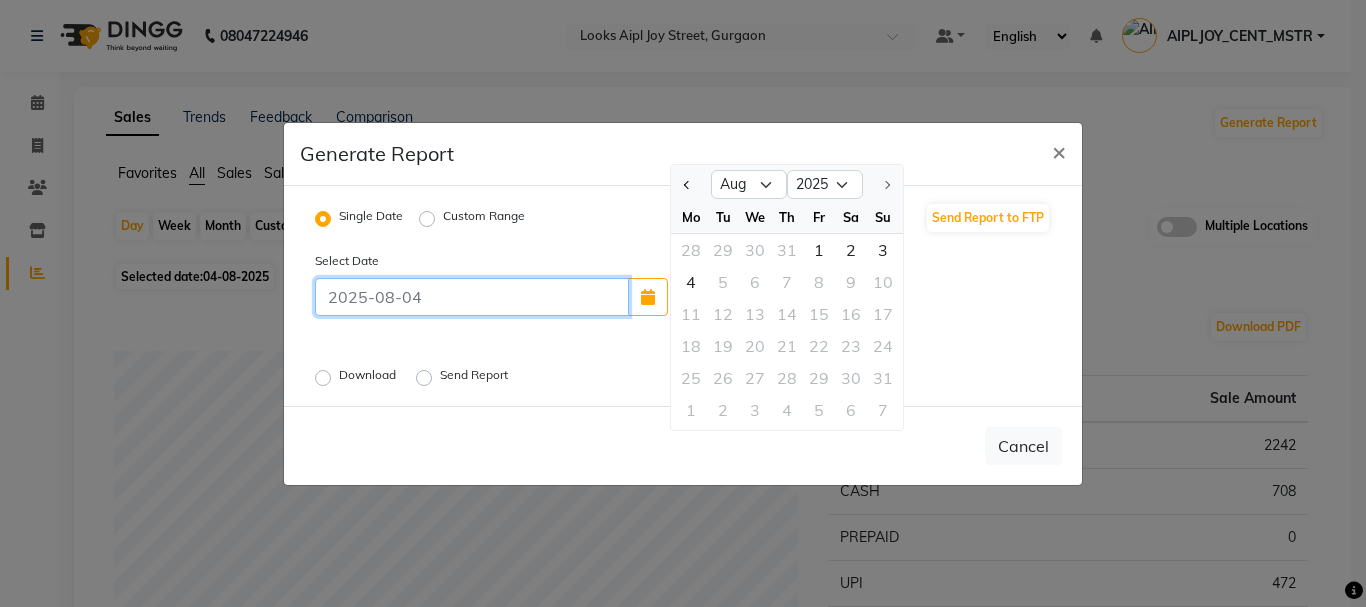 click 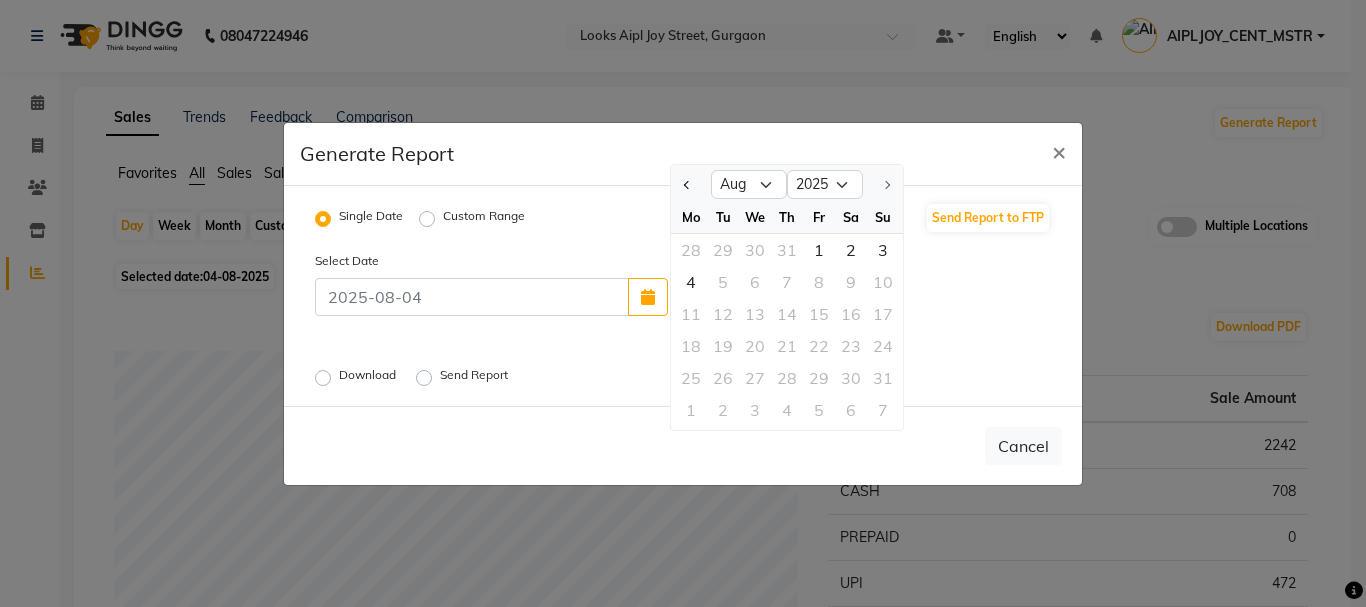 click on "Cancel" 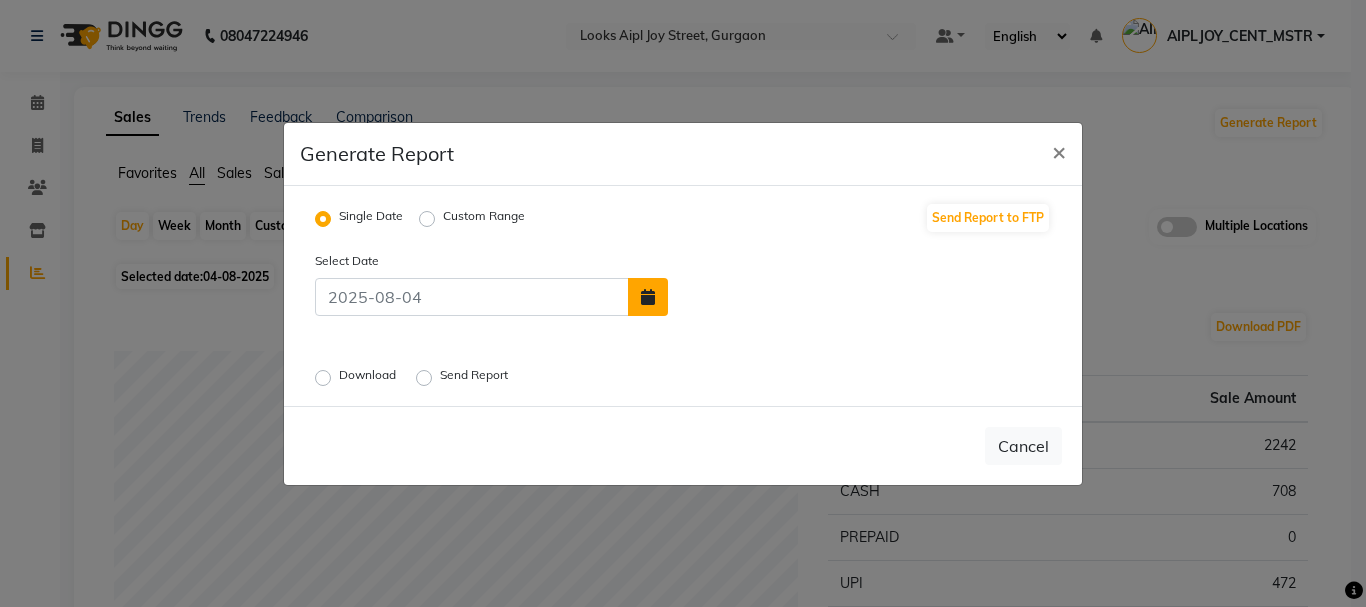 click 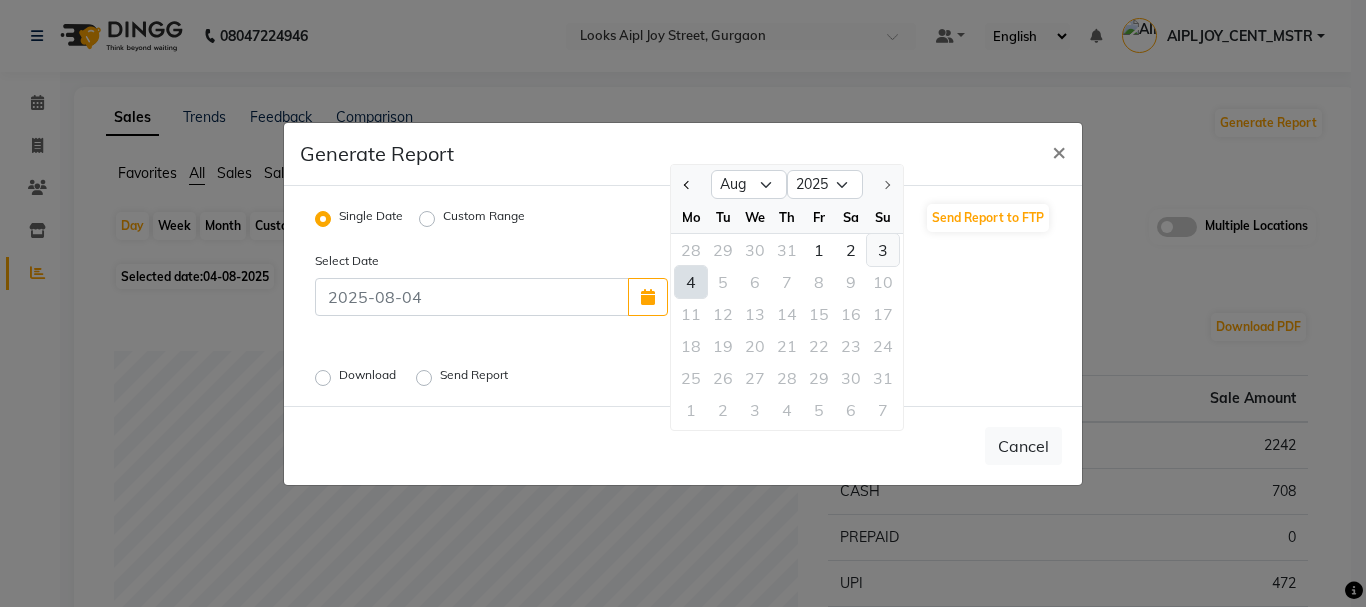 click on "3" 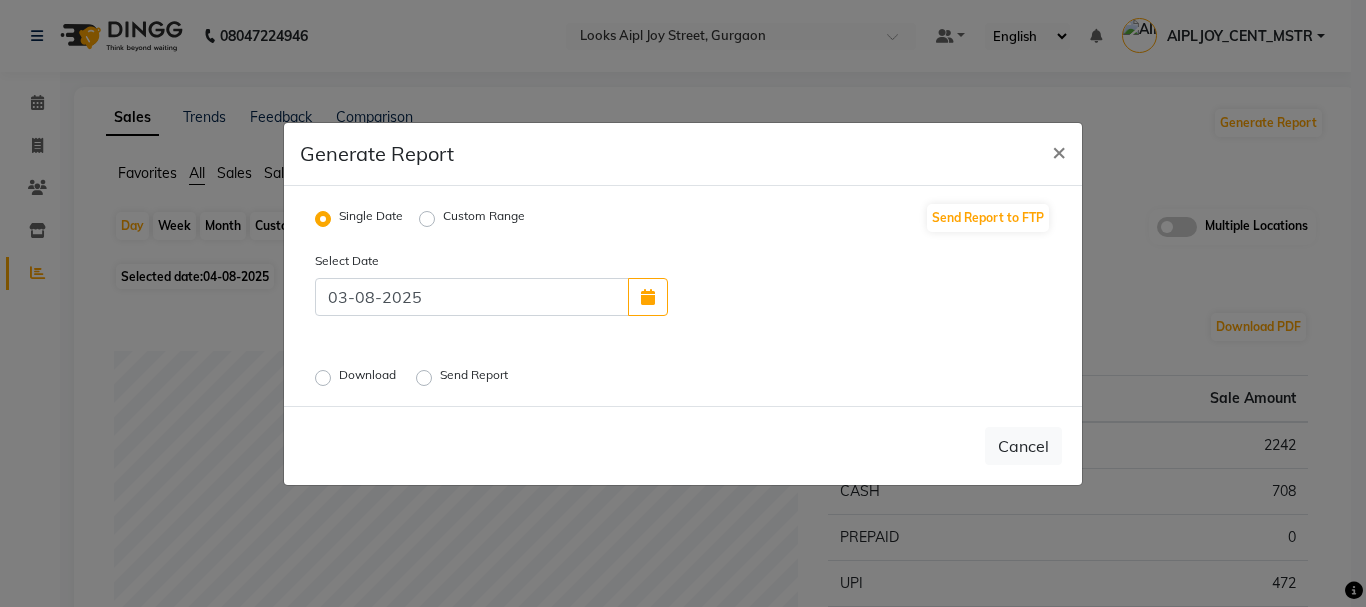 click on "Download" 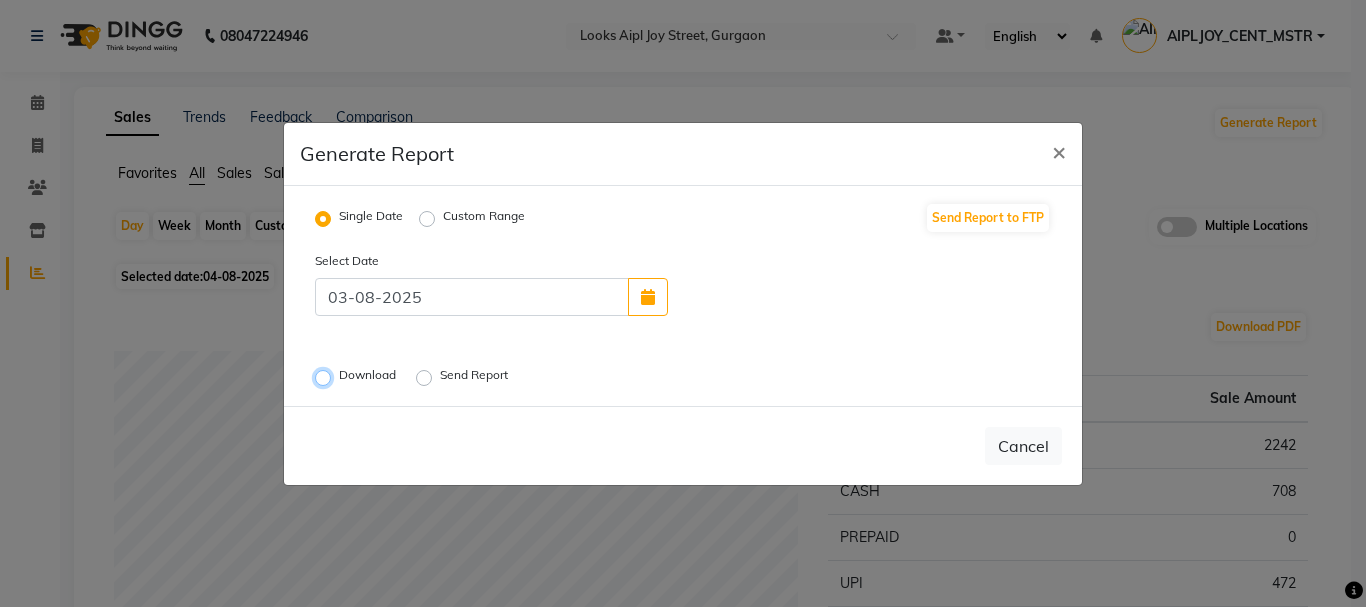click on "Download" at bounding box center (326, 377) 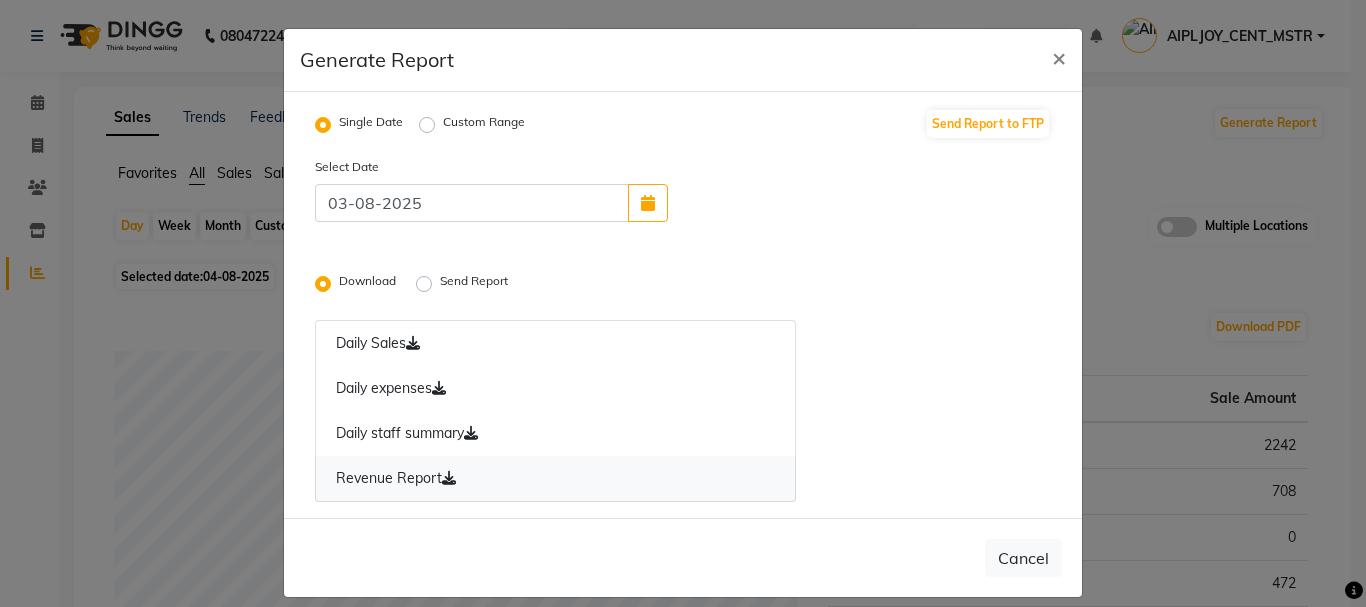 click 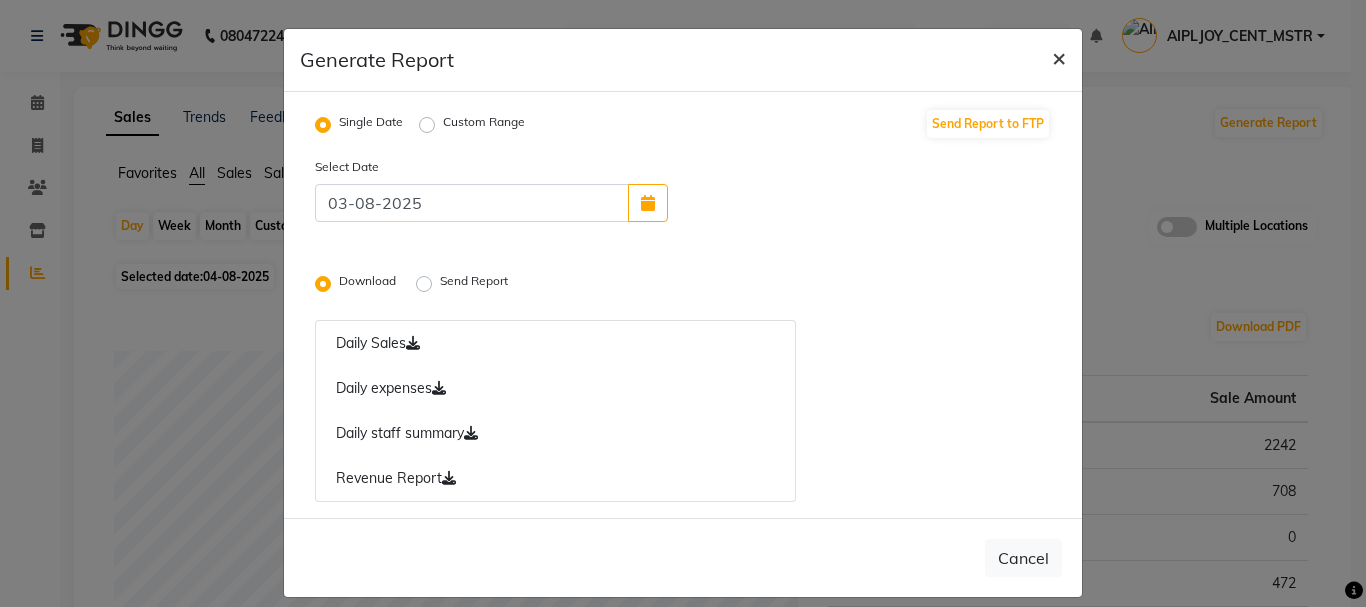 click on "×" 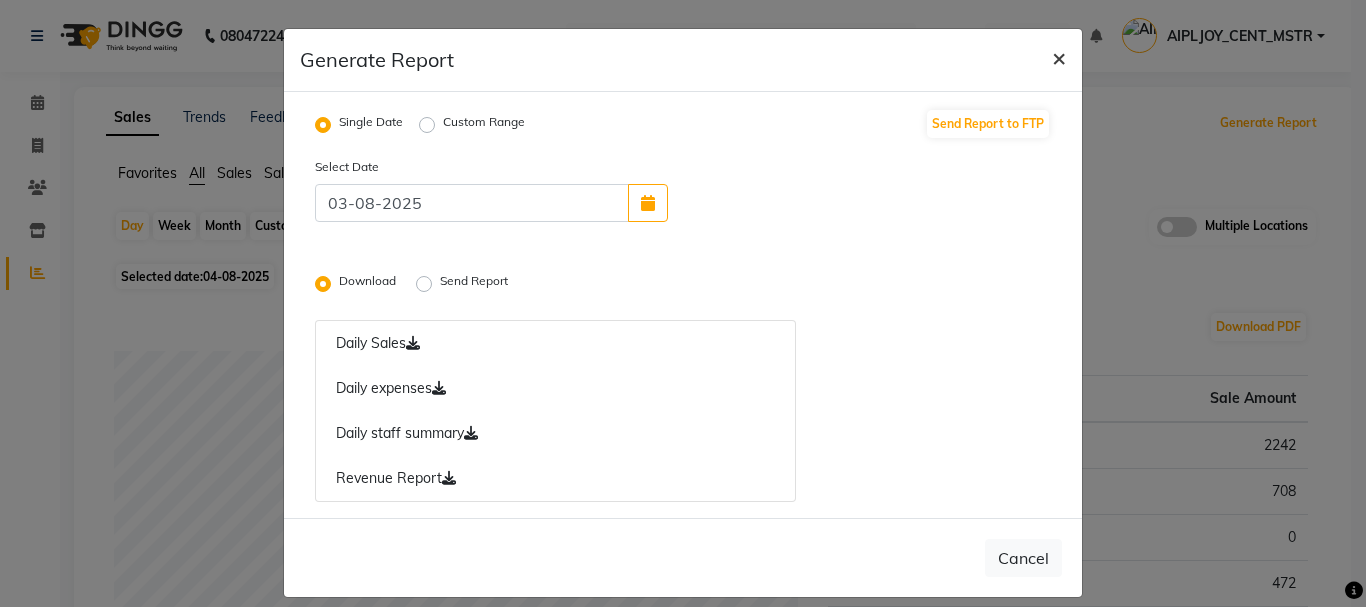 type 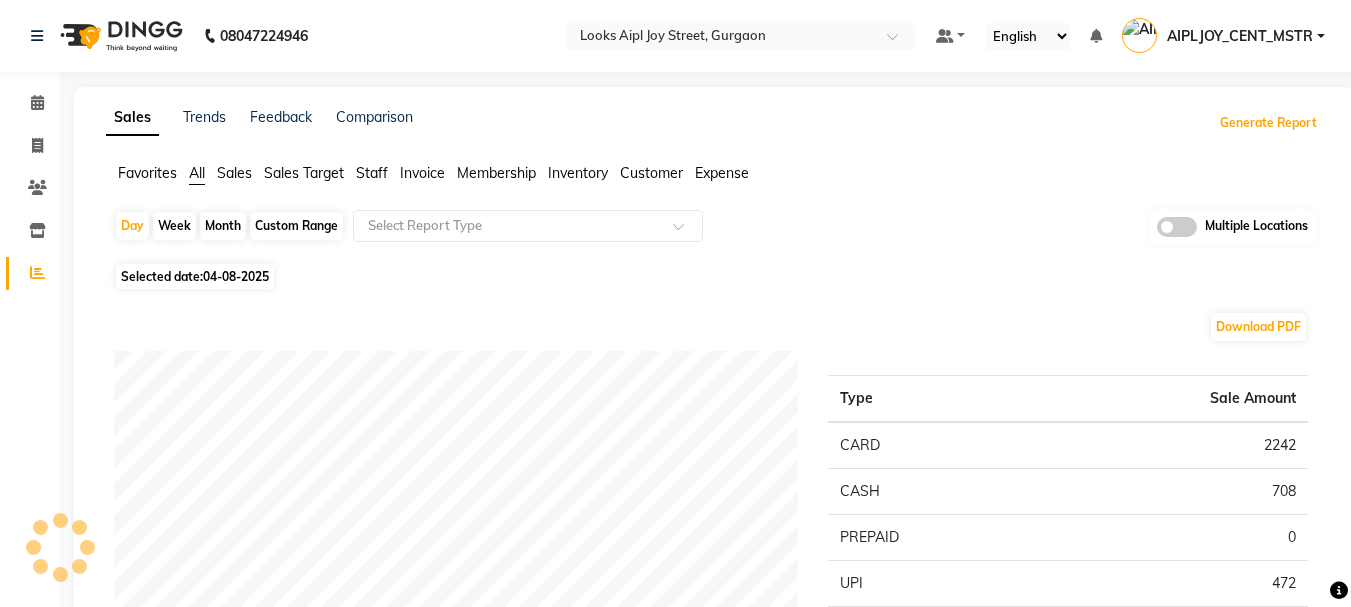 type 